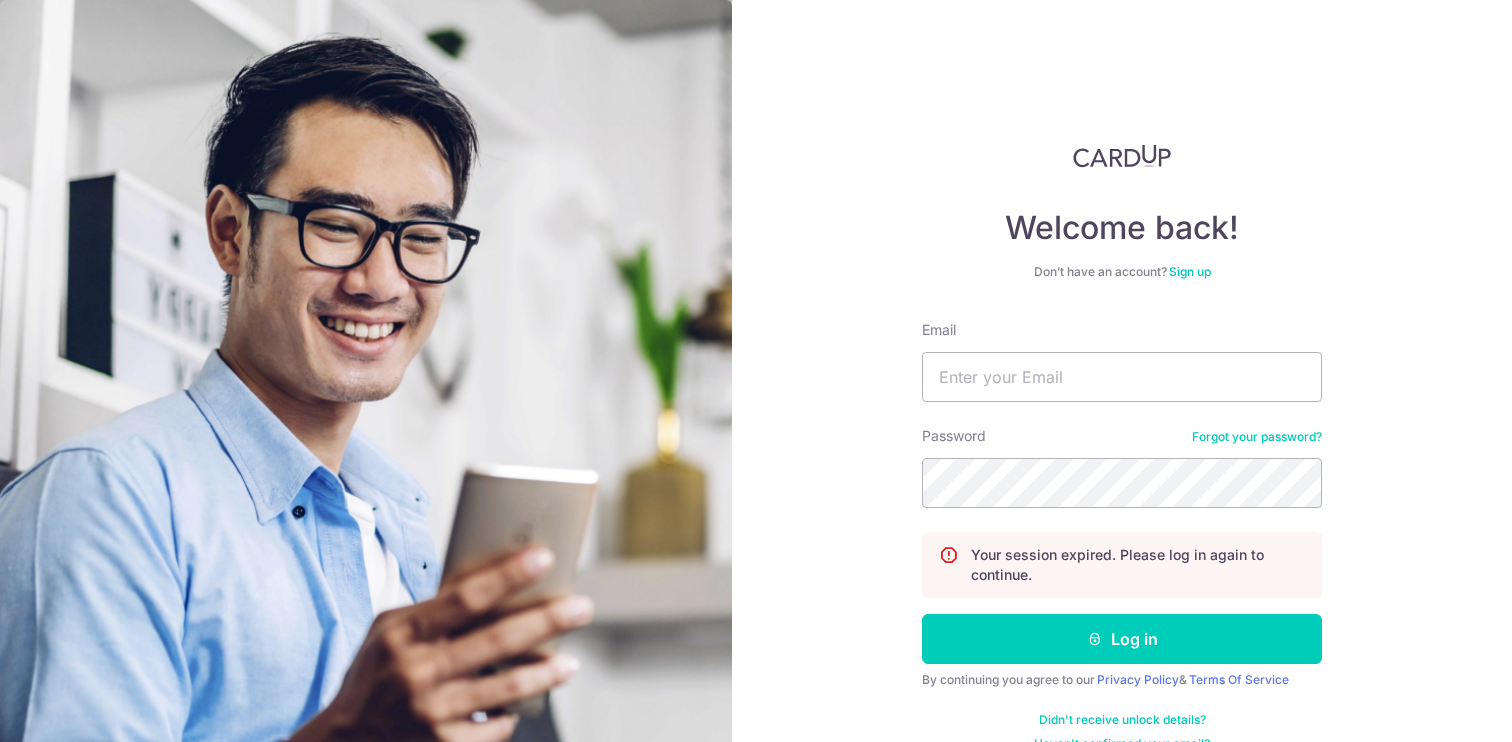 scroll, scrollTop: 0, scrollLeft: 0, axis: both 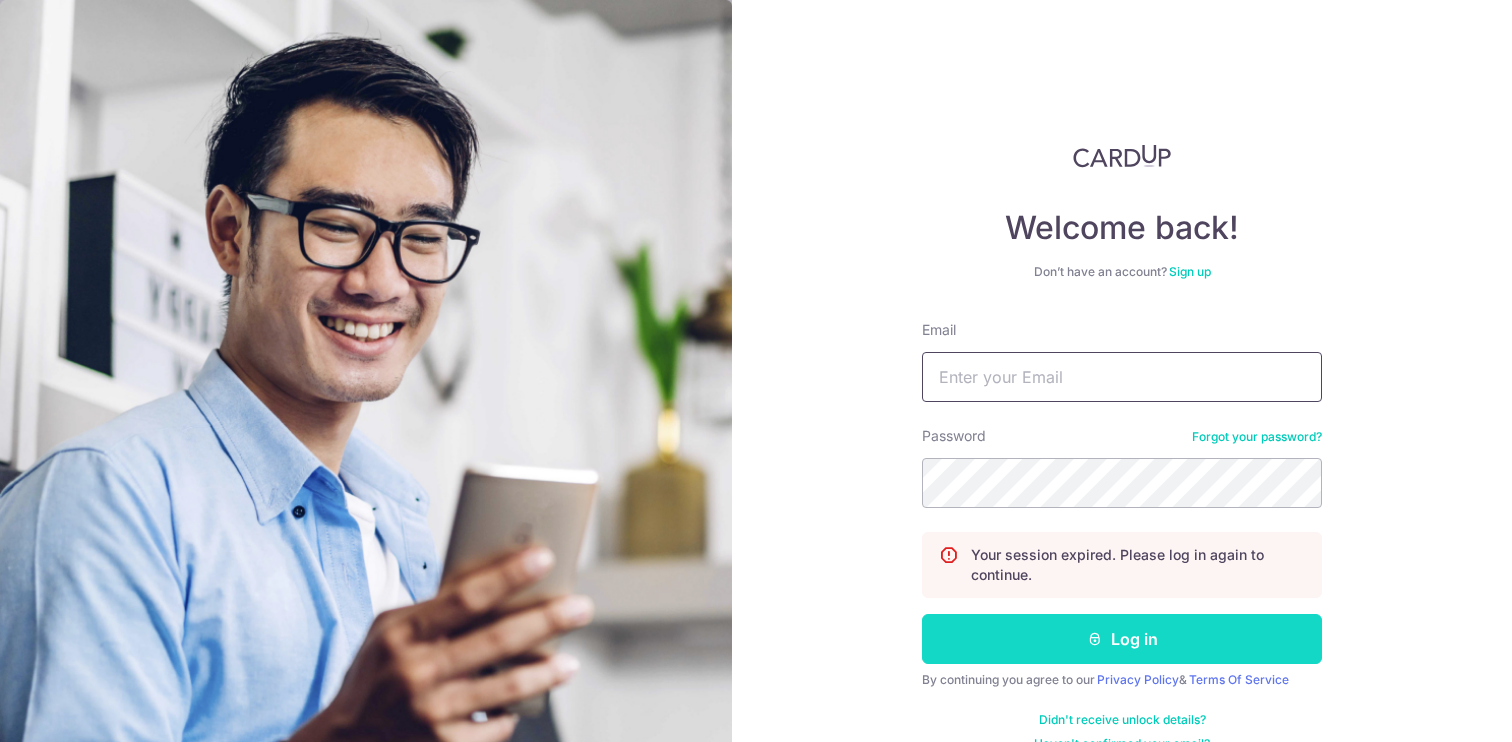 type on "trevorwong@allwouldenvy.com" 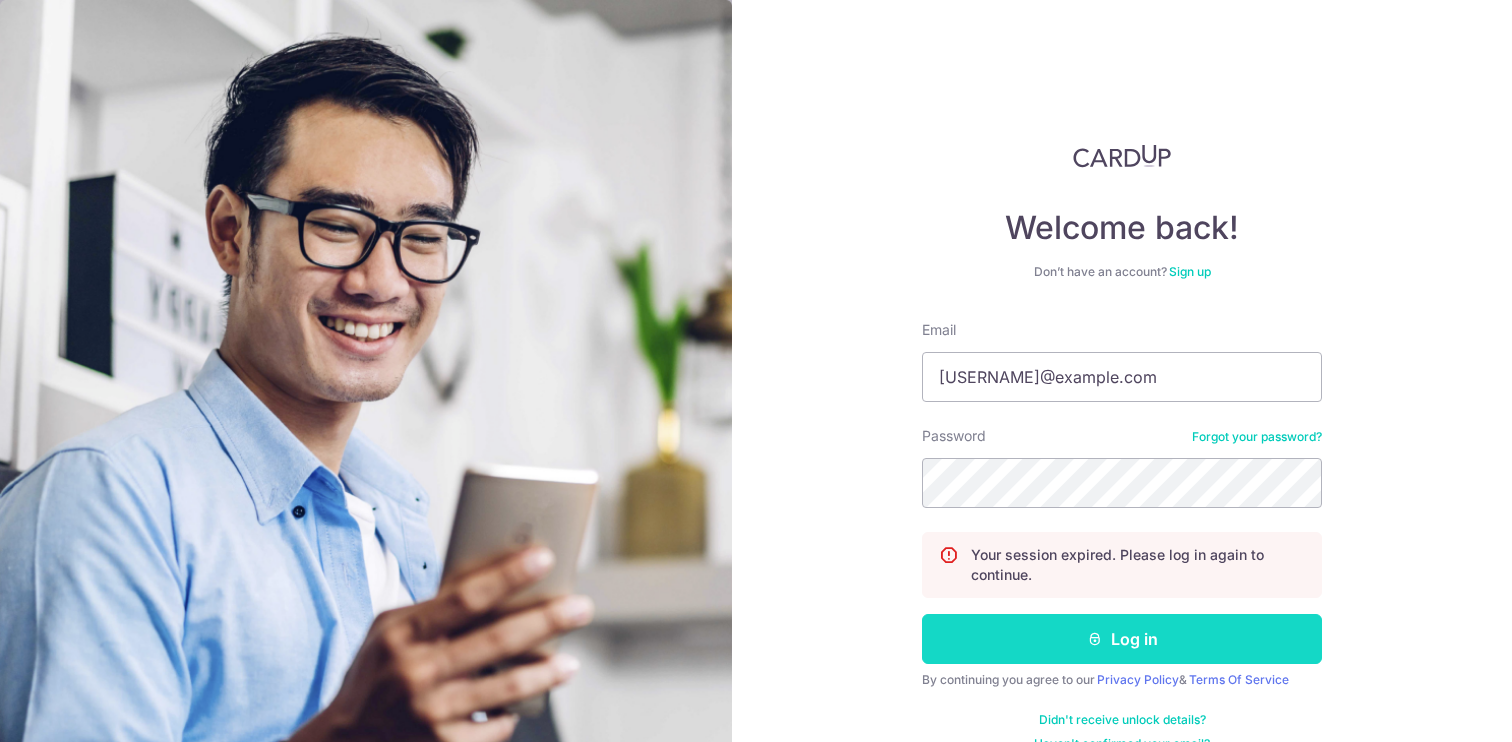 click on "Log in" at bounding box center [1122, 639] 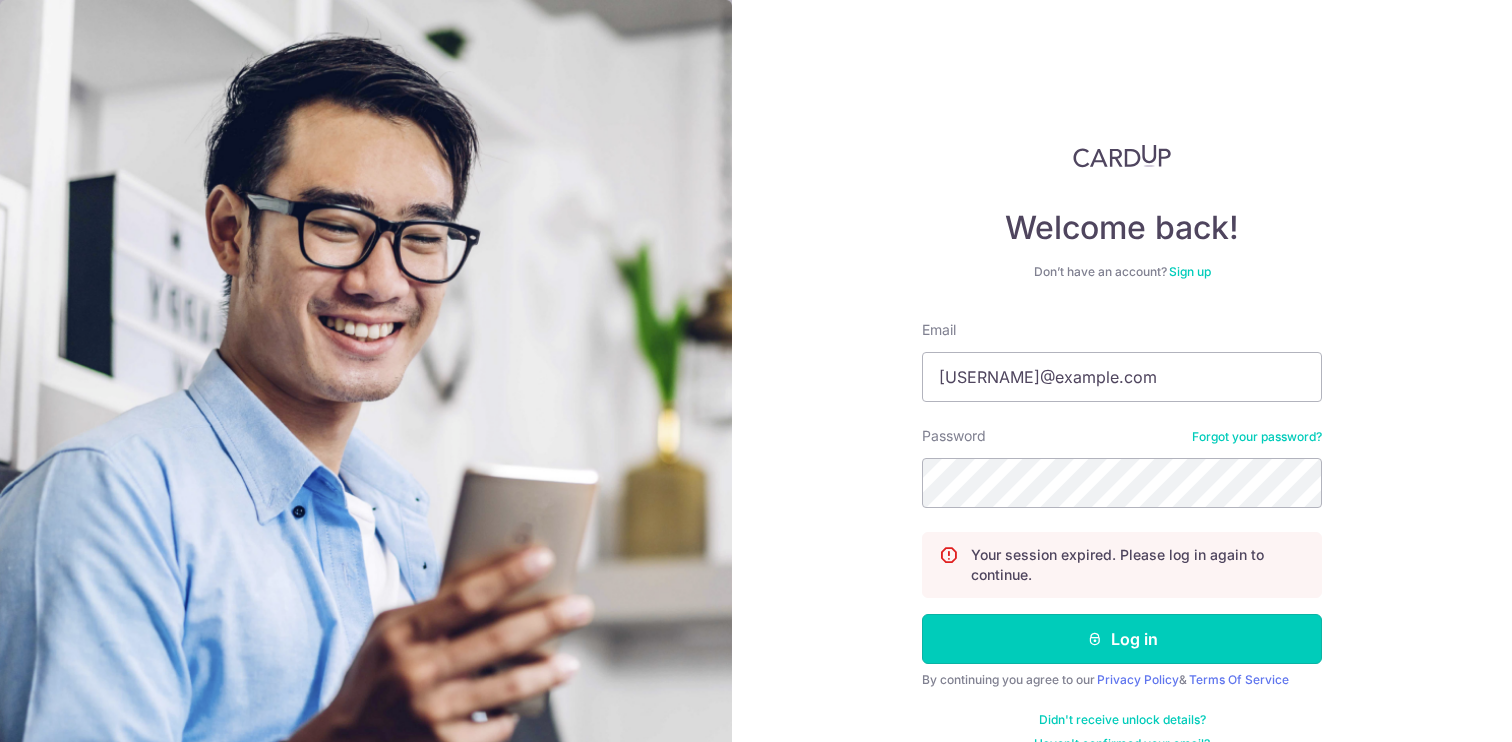 scroll, scrollTop: 21, scrollLeft: 0, axis: vertical 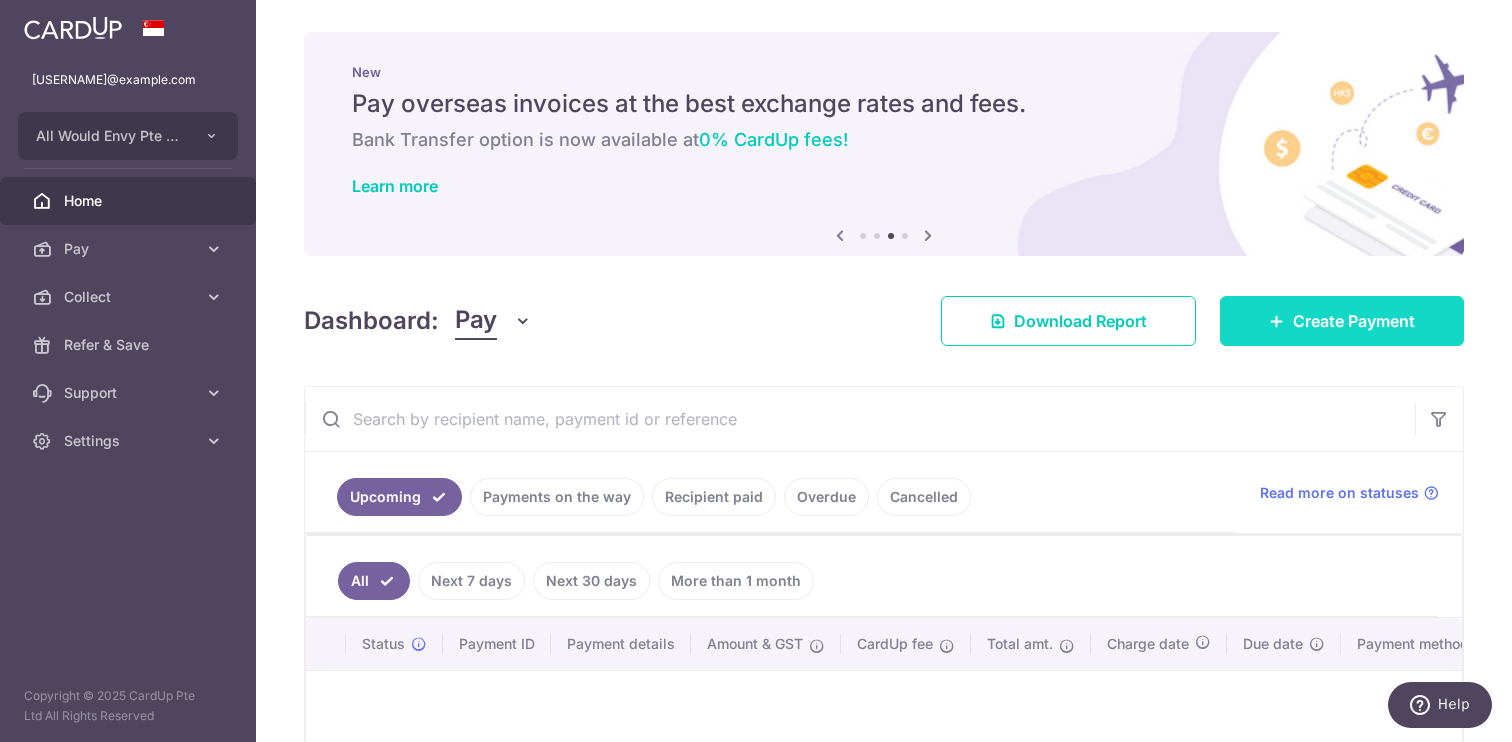 click on "Create Payment" at bounding box center (1354, 321) 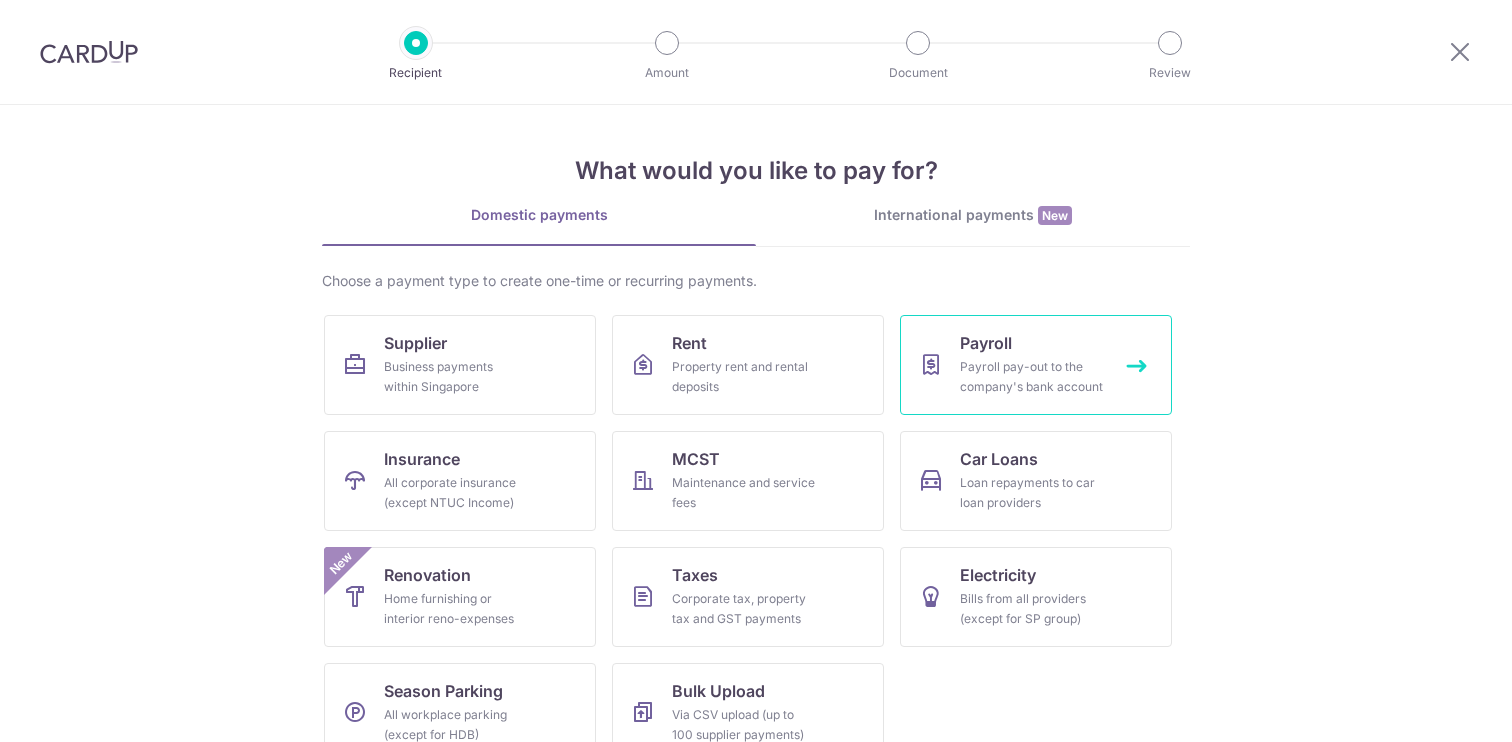 scroll, scrollTop: 0, scrollLeft: 0, axis: both 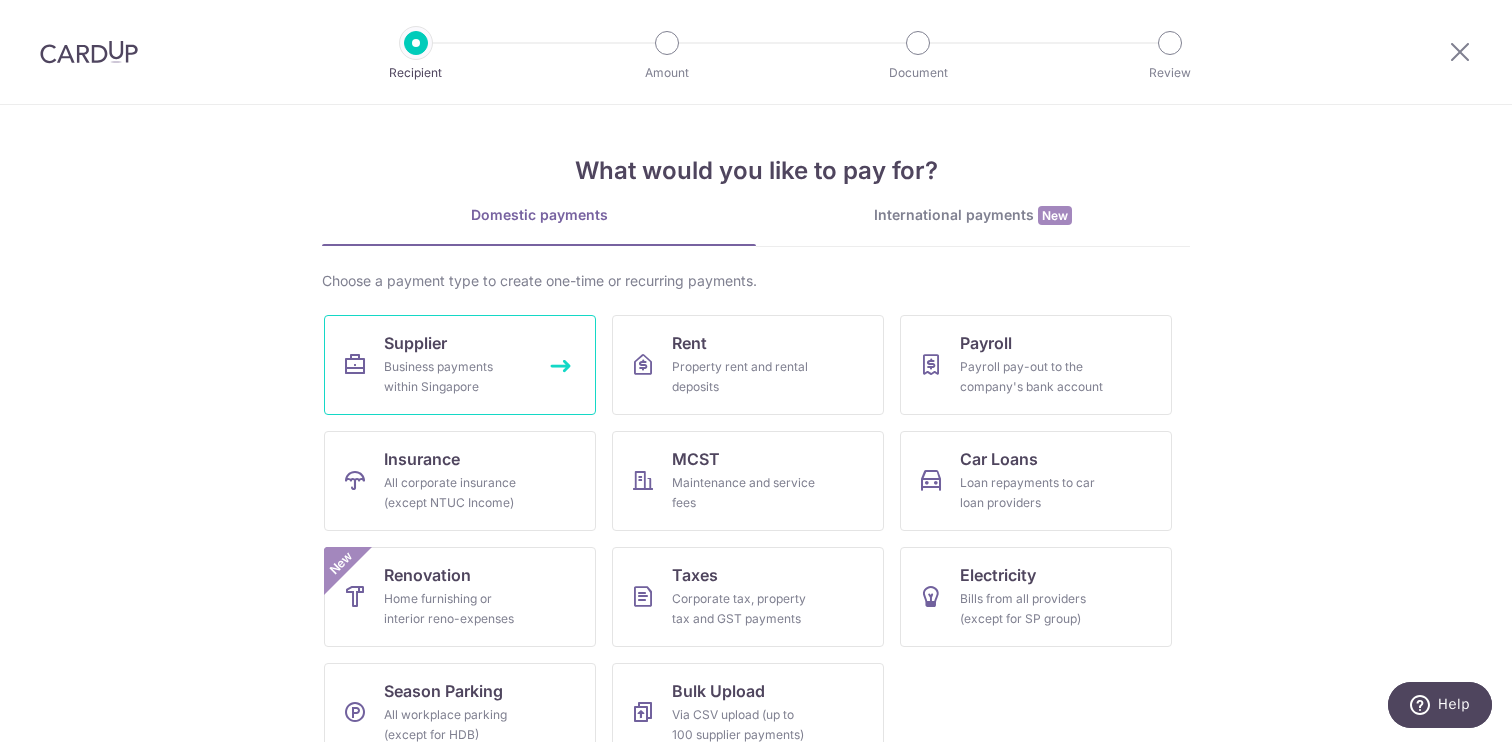 click on "Supplier Business payments within Singapore" at bounding box center (460, 365) 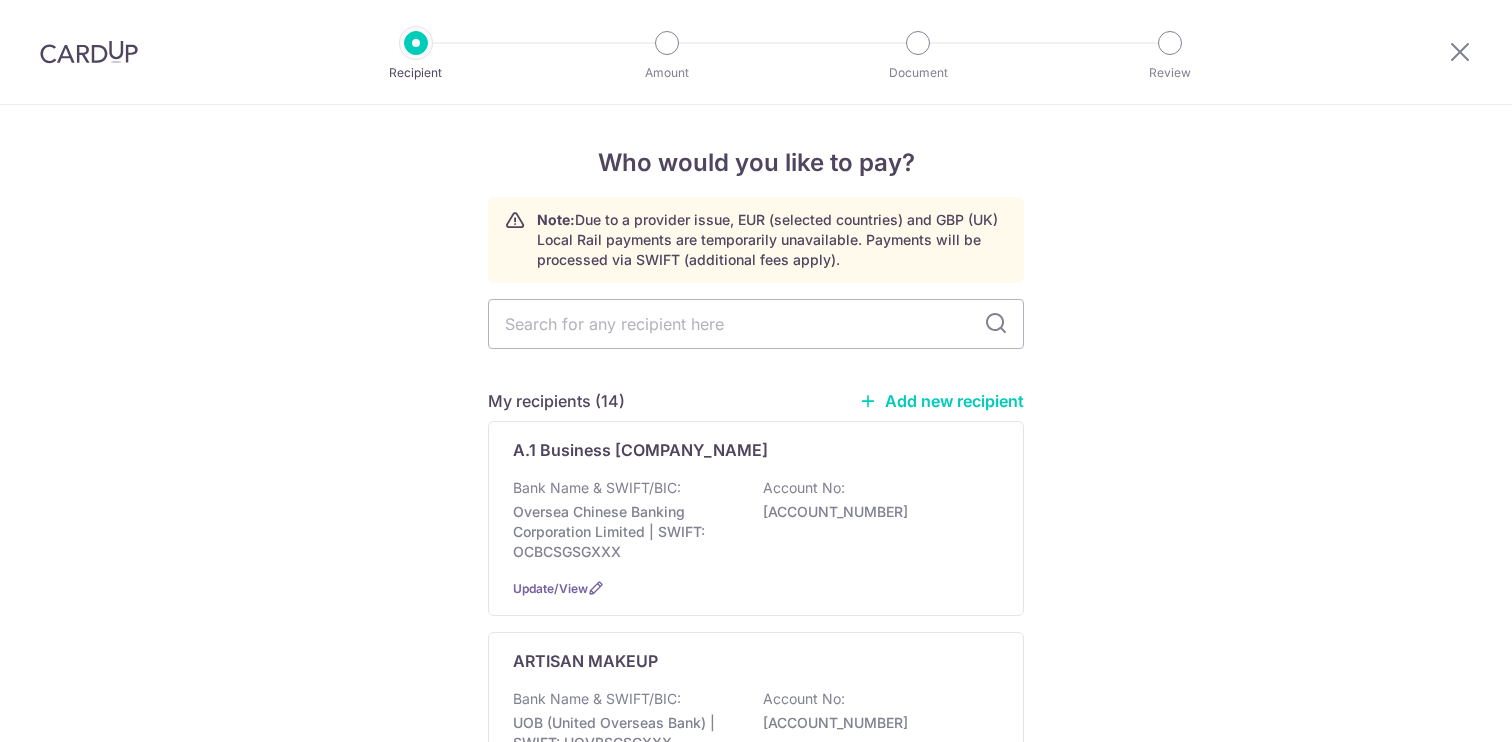 scroll, scrollTop: 0, scrollLeft: 0, axis: both 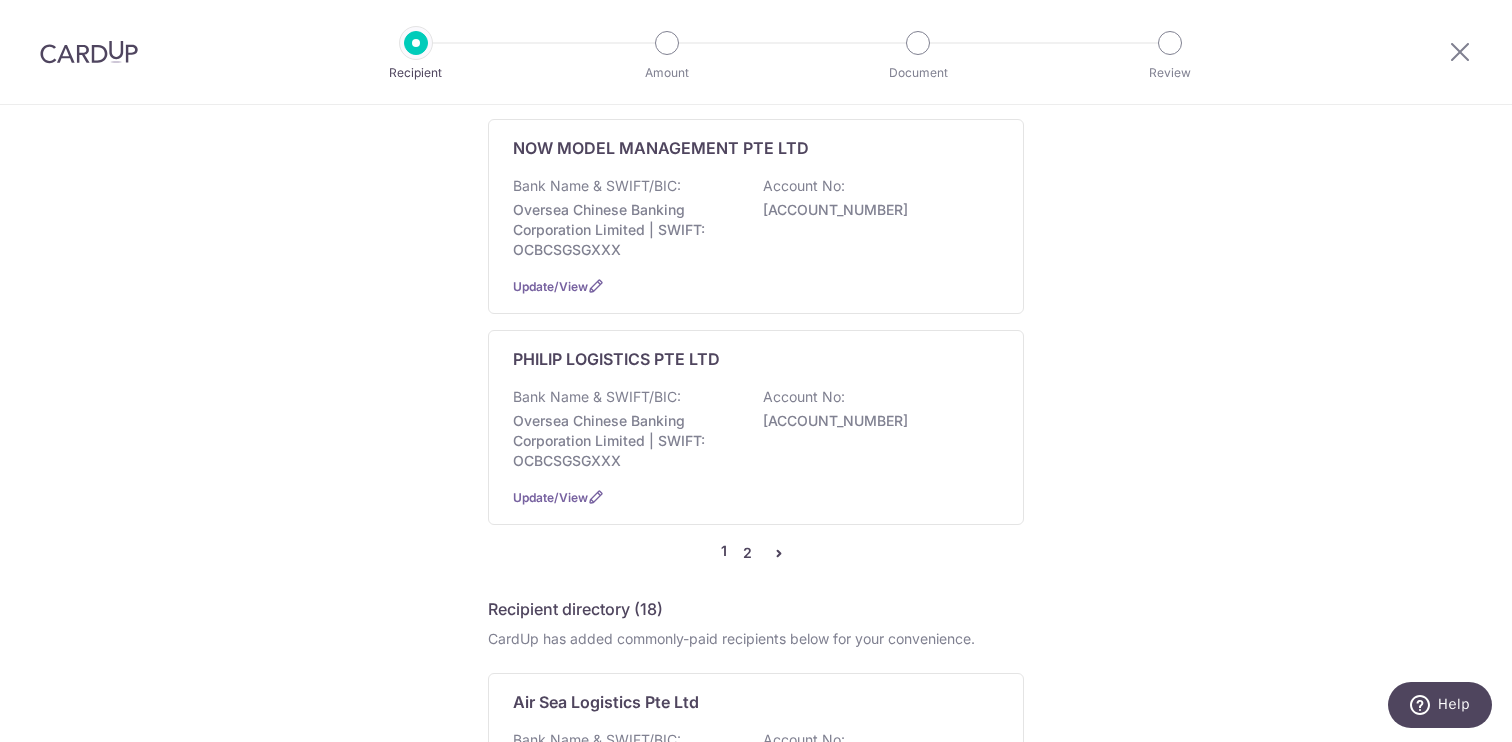 click on "2" at bounding box center [747, 553] 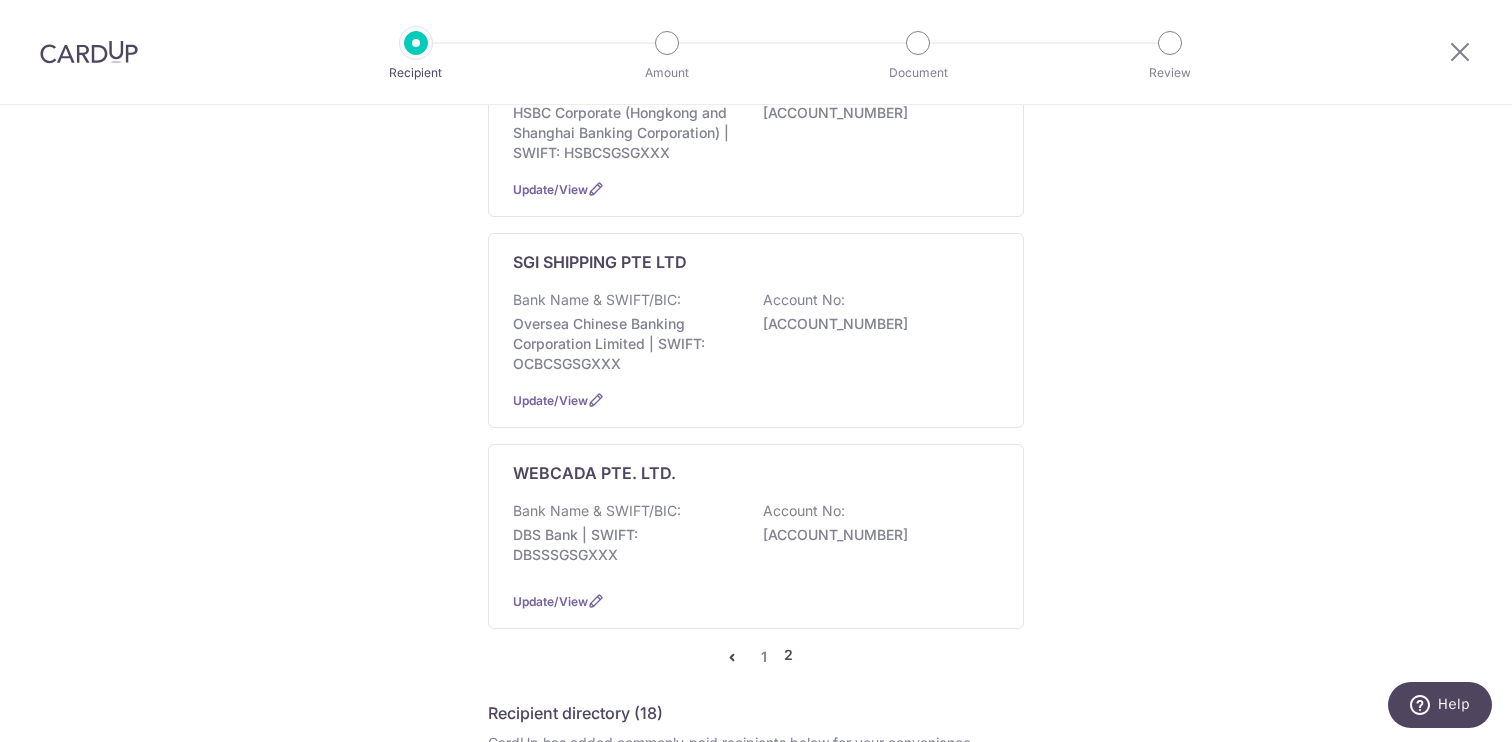 scroll, scrollTop: 1017, scrollLeft: 0, axis: vertical 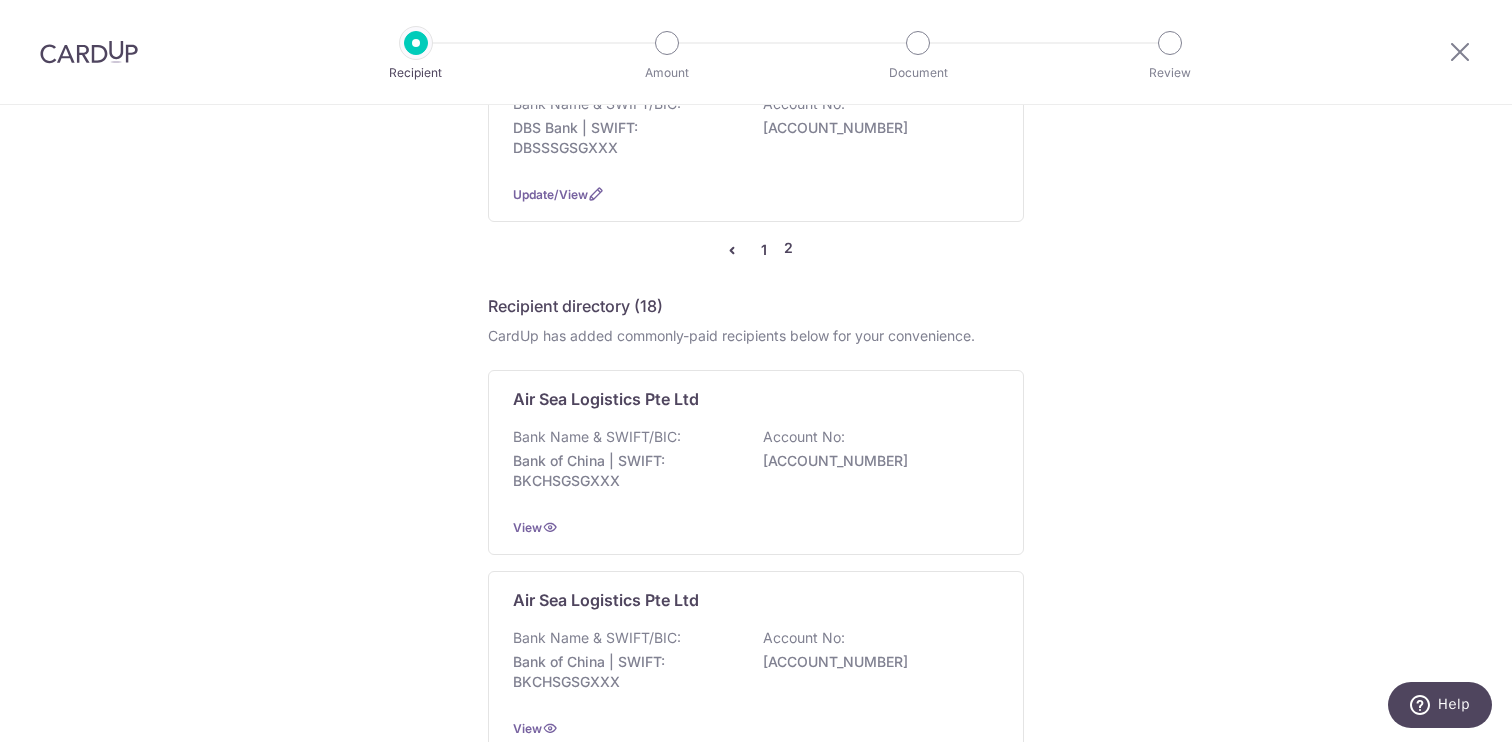 click on "1" at bounding box center [764, 250] 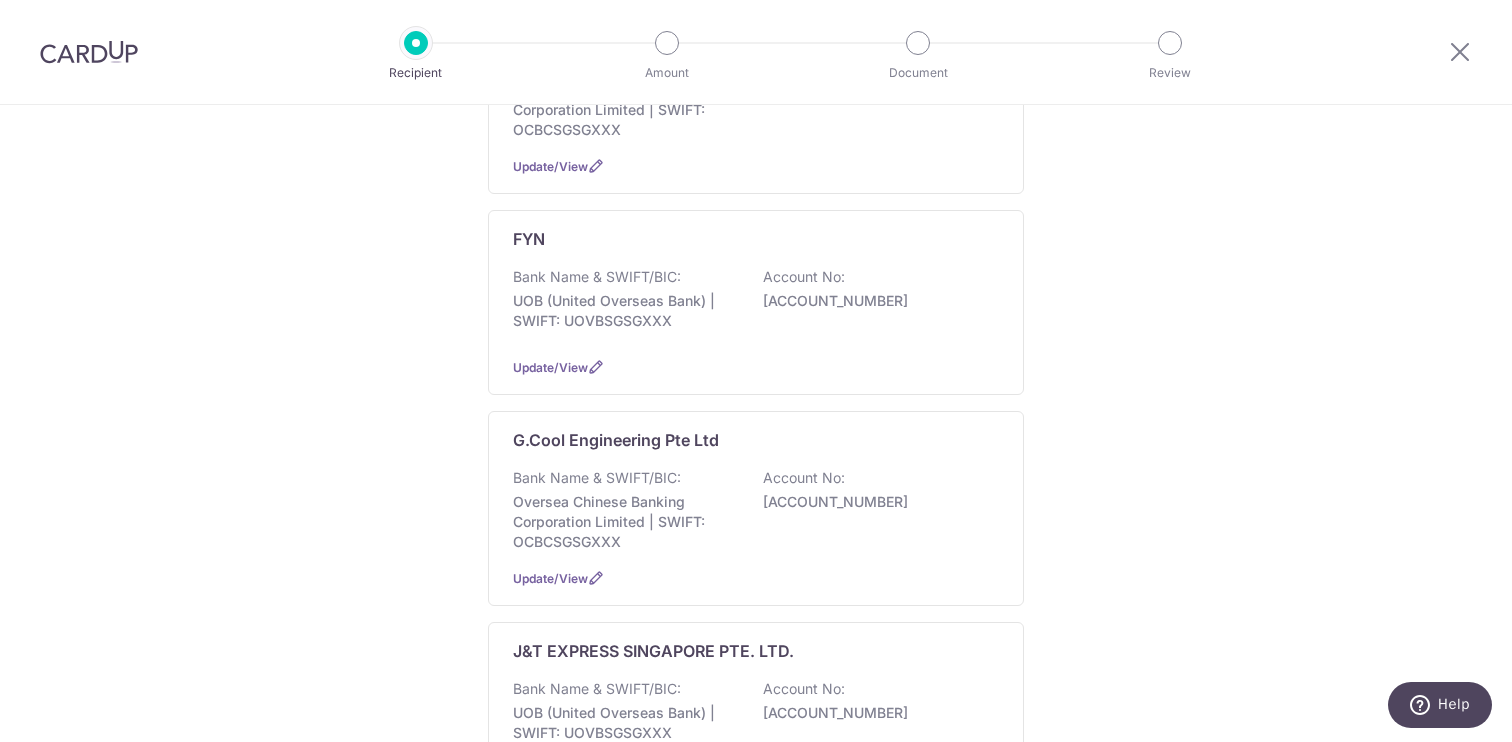 scroll, scrollTop: 878, scrollLeft: 0, axis: vertical 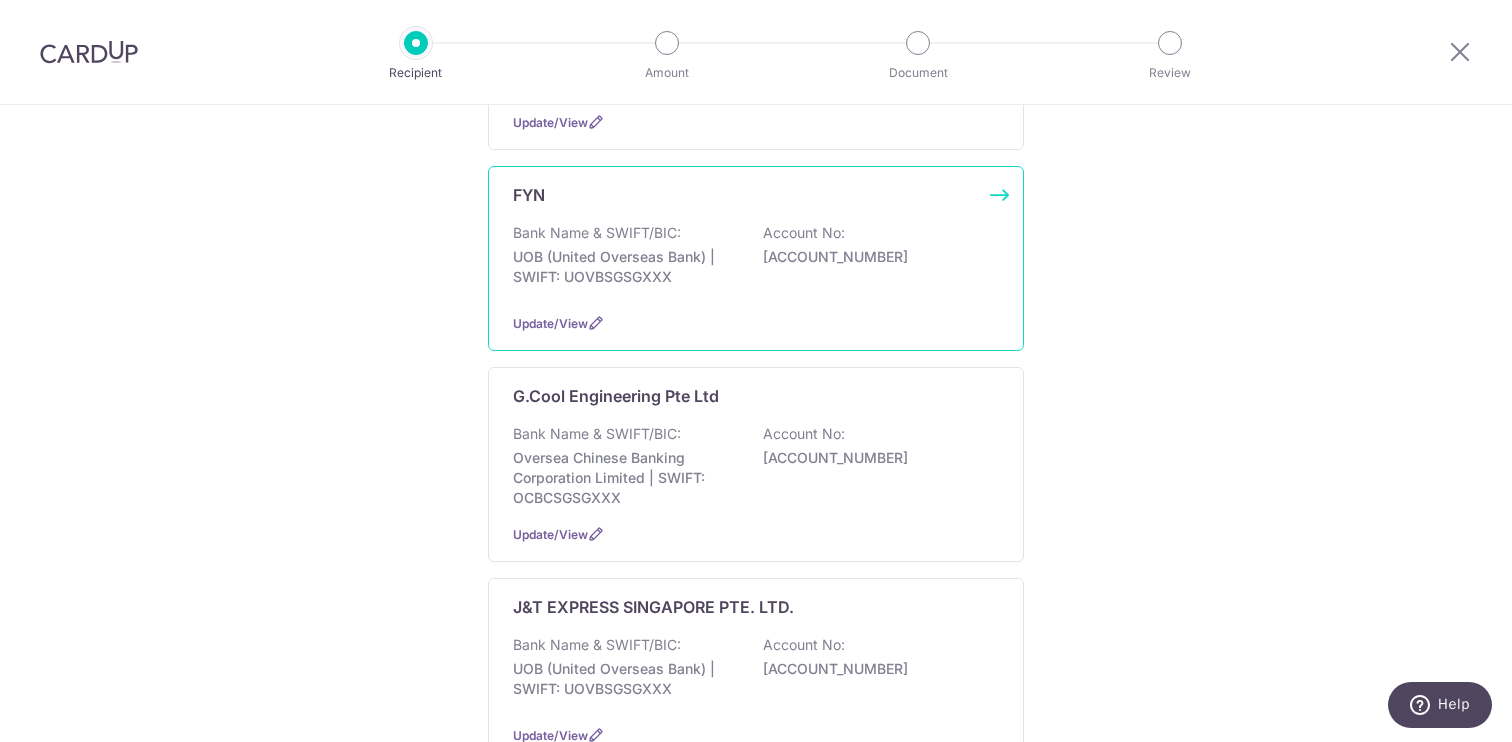click on "Bank Name & SWIFT/BIC:
UOB (United Overseas Bank) | SWIFT: UOVBSGSGXXX
Account No:
3583017222" at bounding box center (756, 260) 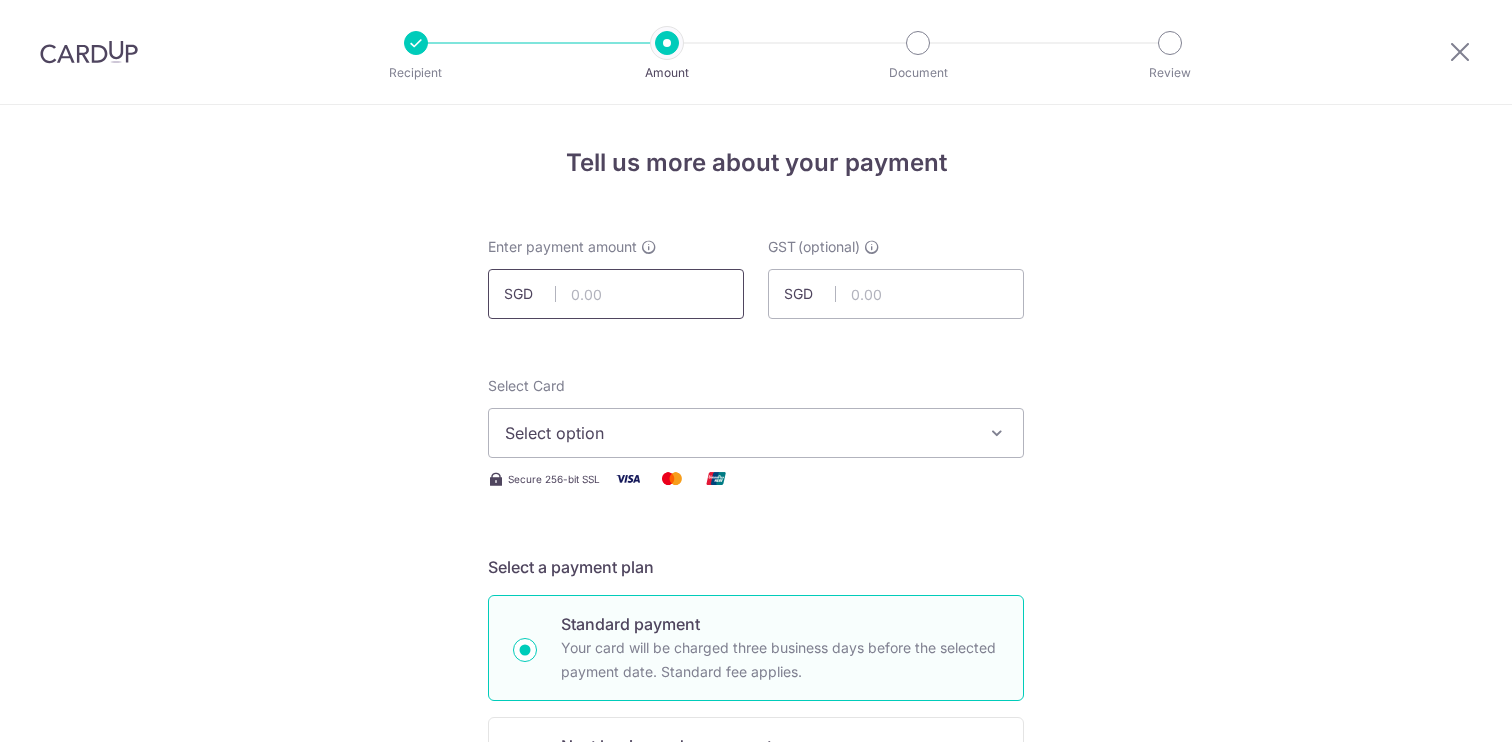 scroll, scrollTop: 0, scrollLeft: 0, axis: both 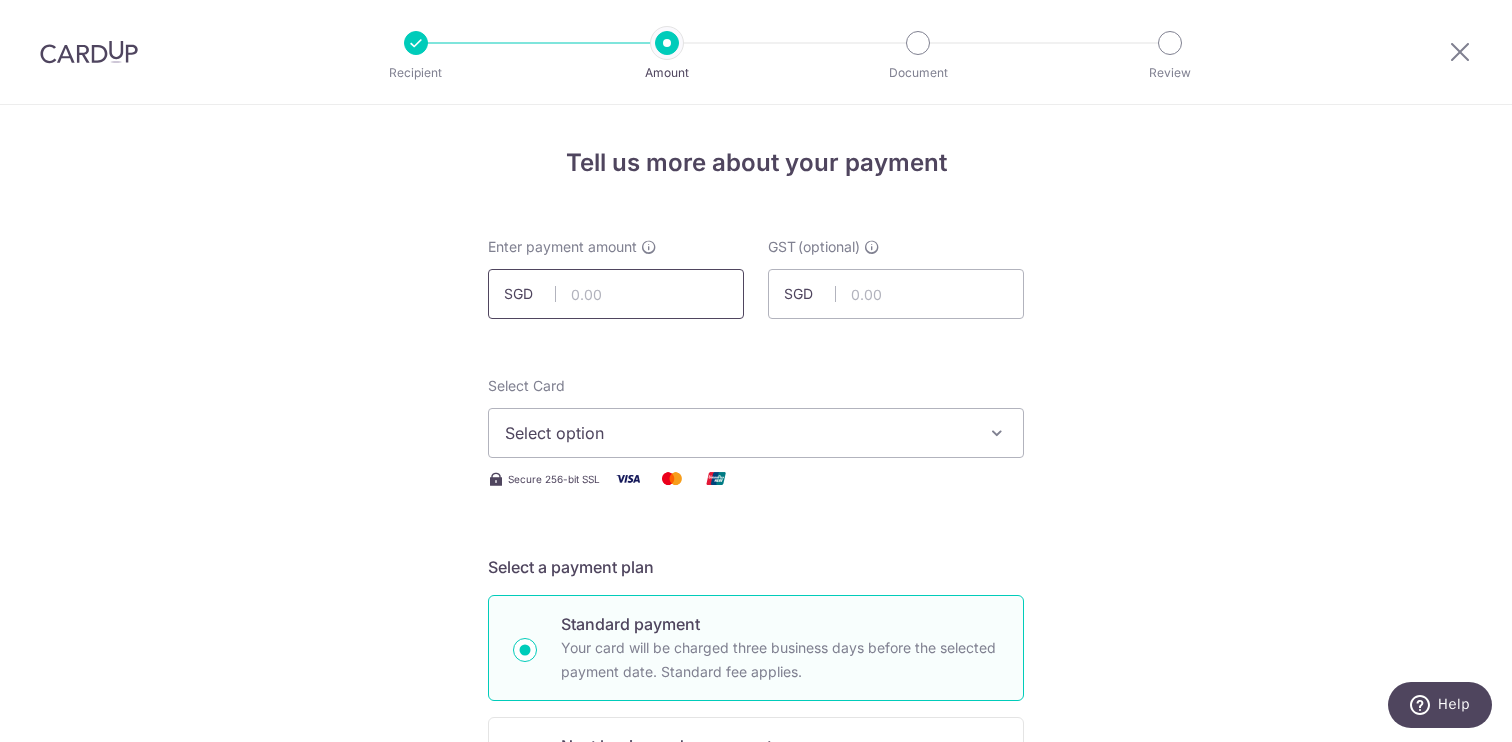 click at bounding box center [616, 294] 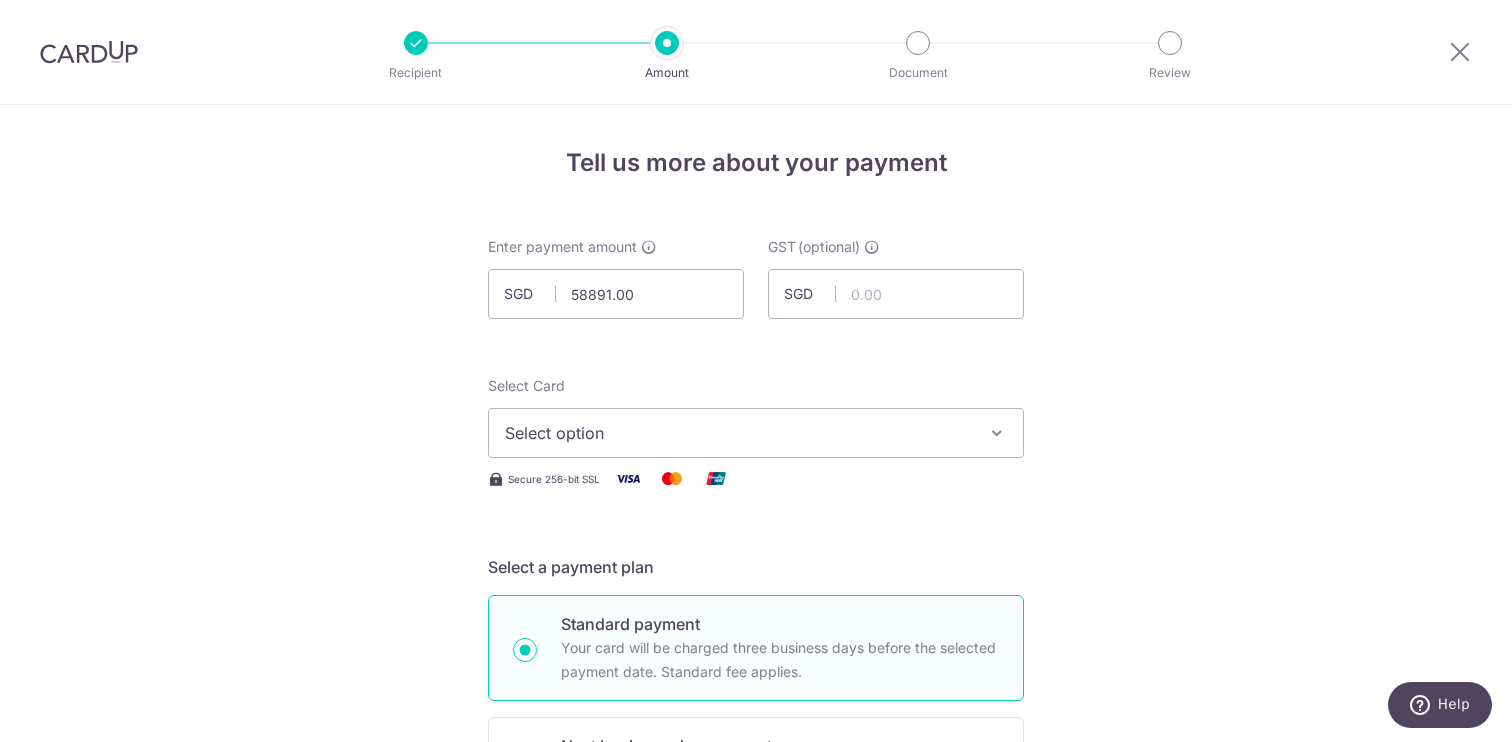 type on "58,891.00" 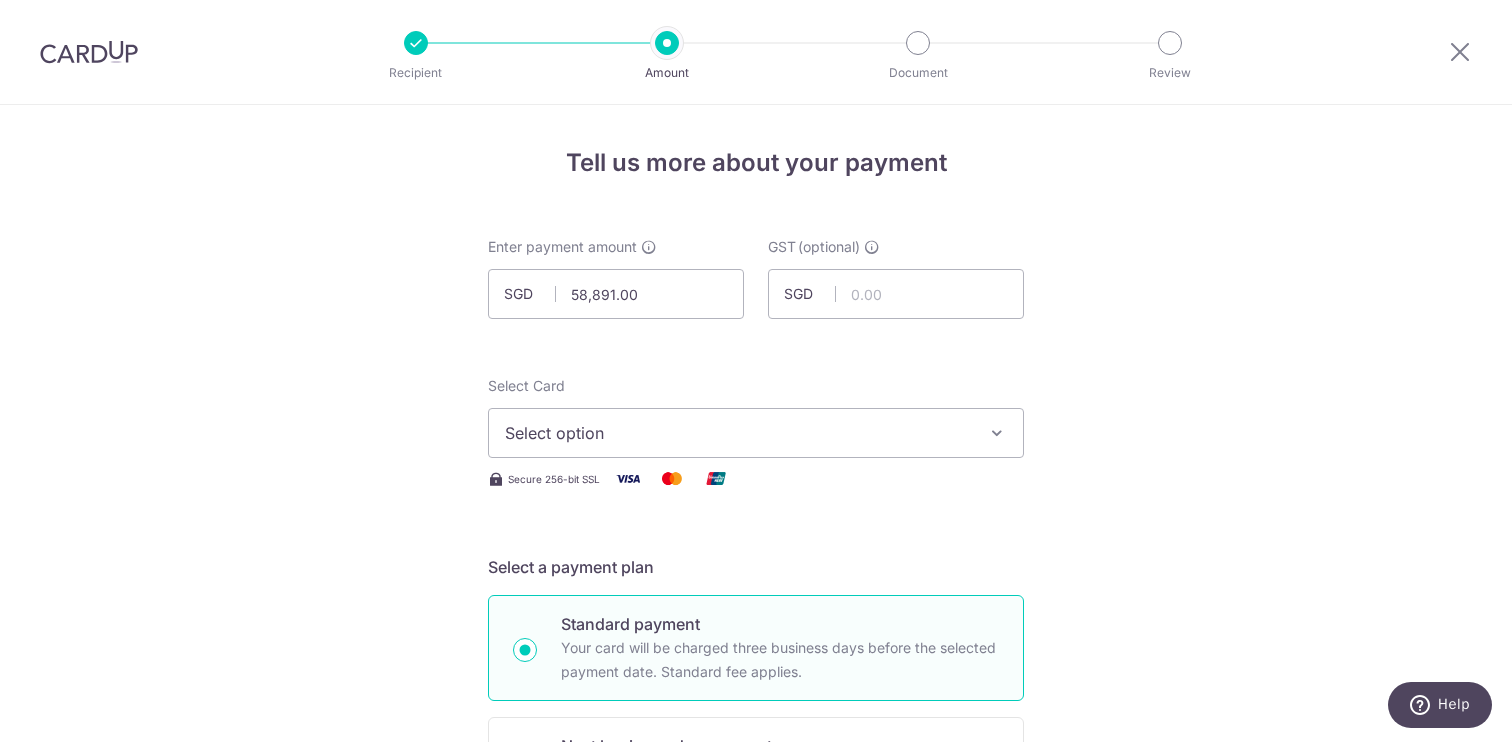 click on "Select option" at bounding box center (738, 433) 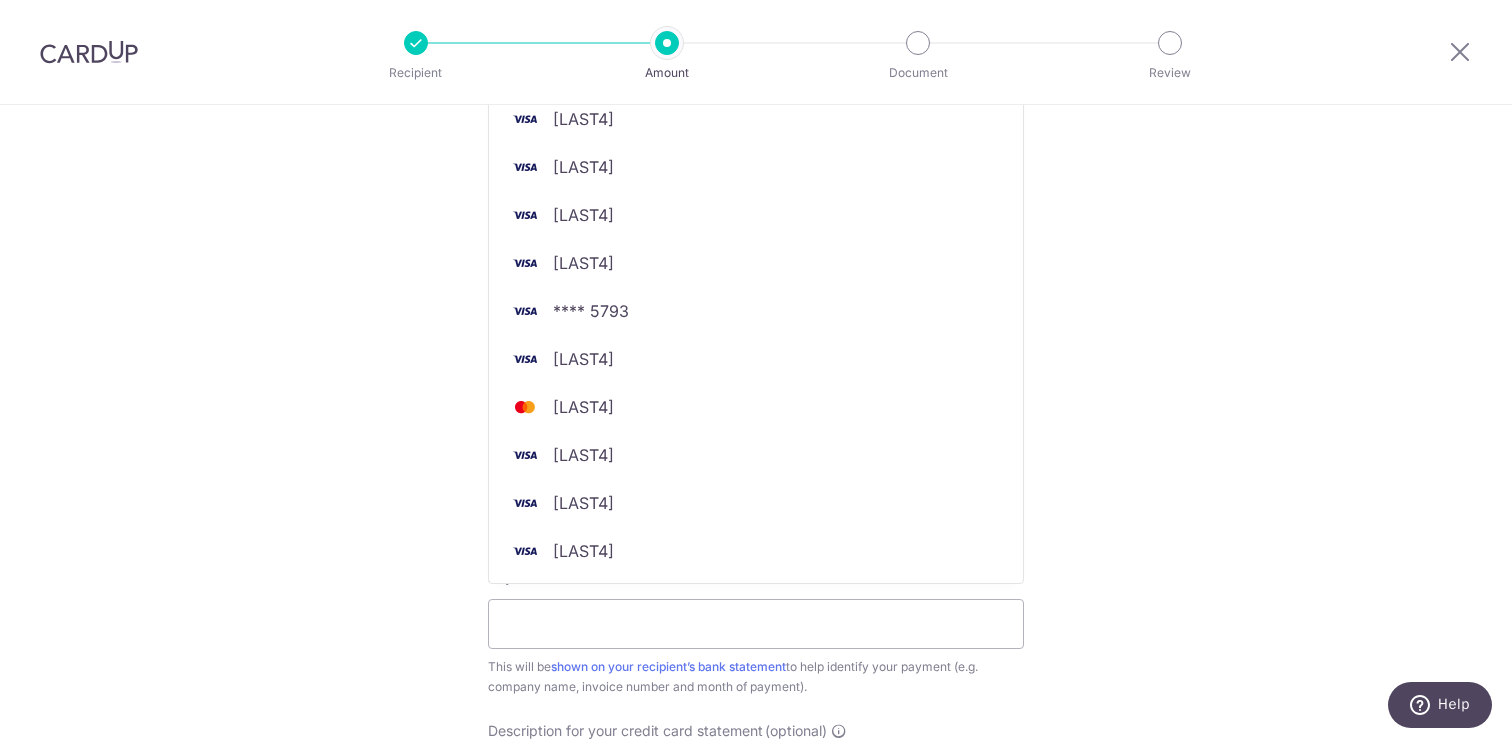 scroll, scrollTop: 660, scrollLeft: 0, axis: vertical 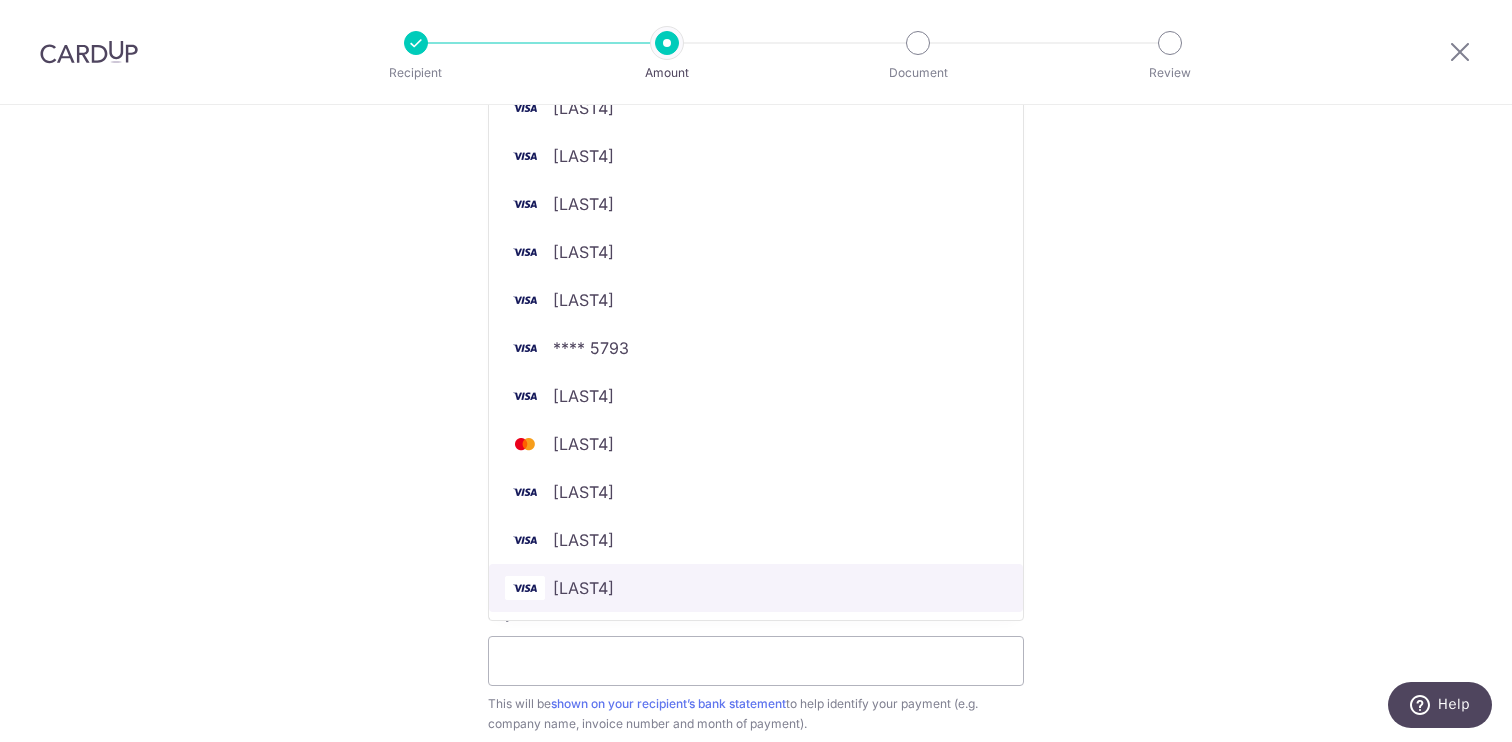 click on "**** 6221" at bounding box center [756, 588] 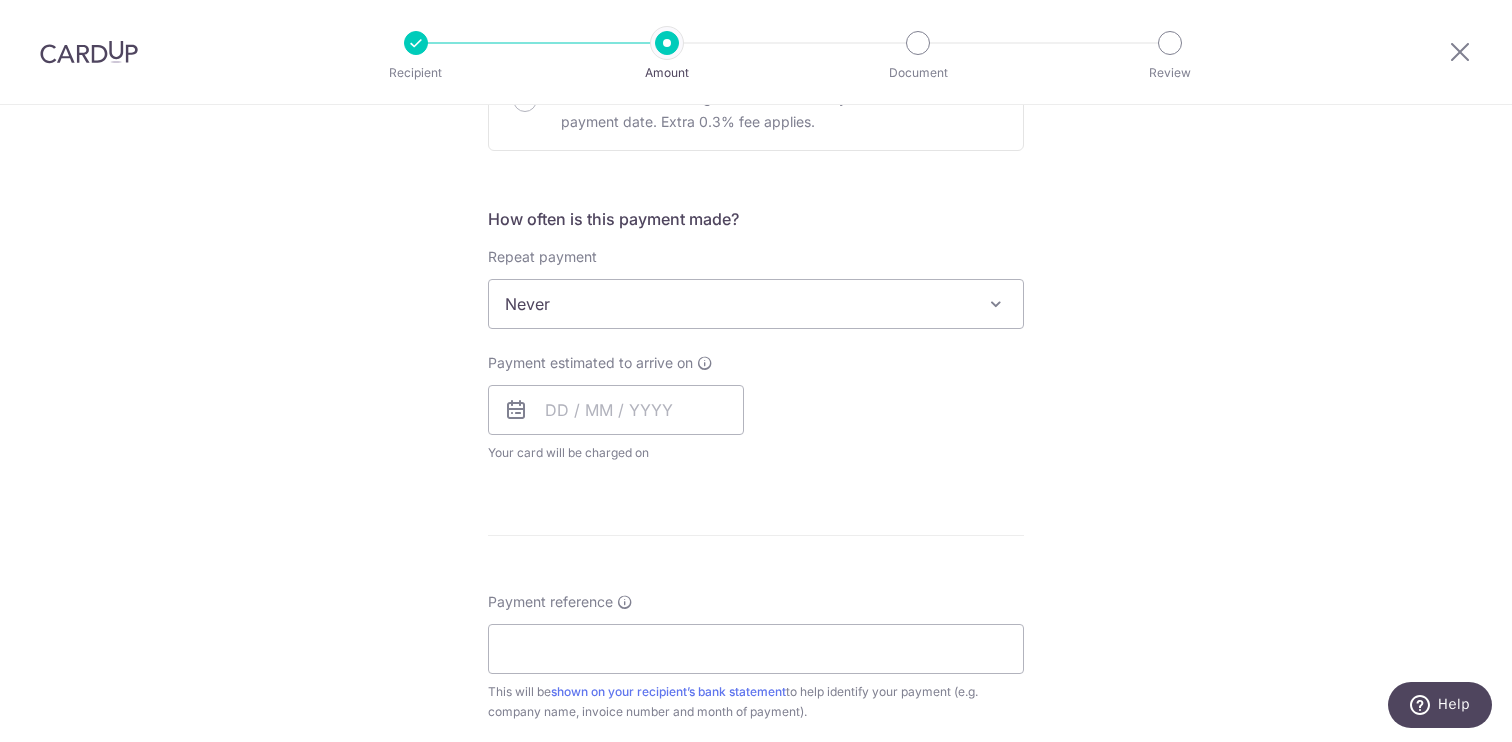 scroll, scrollTop: 861, scrollLeft: 0, axis: vertical 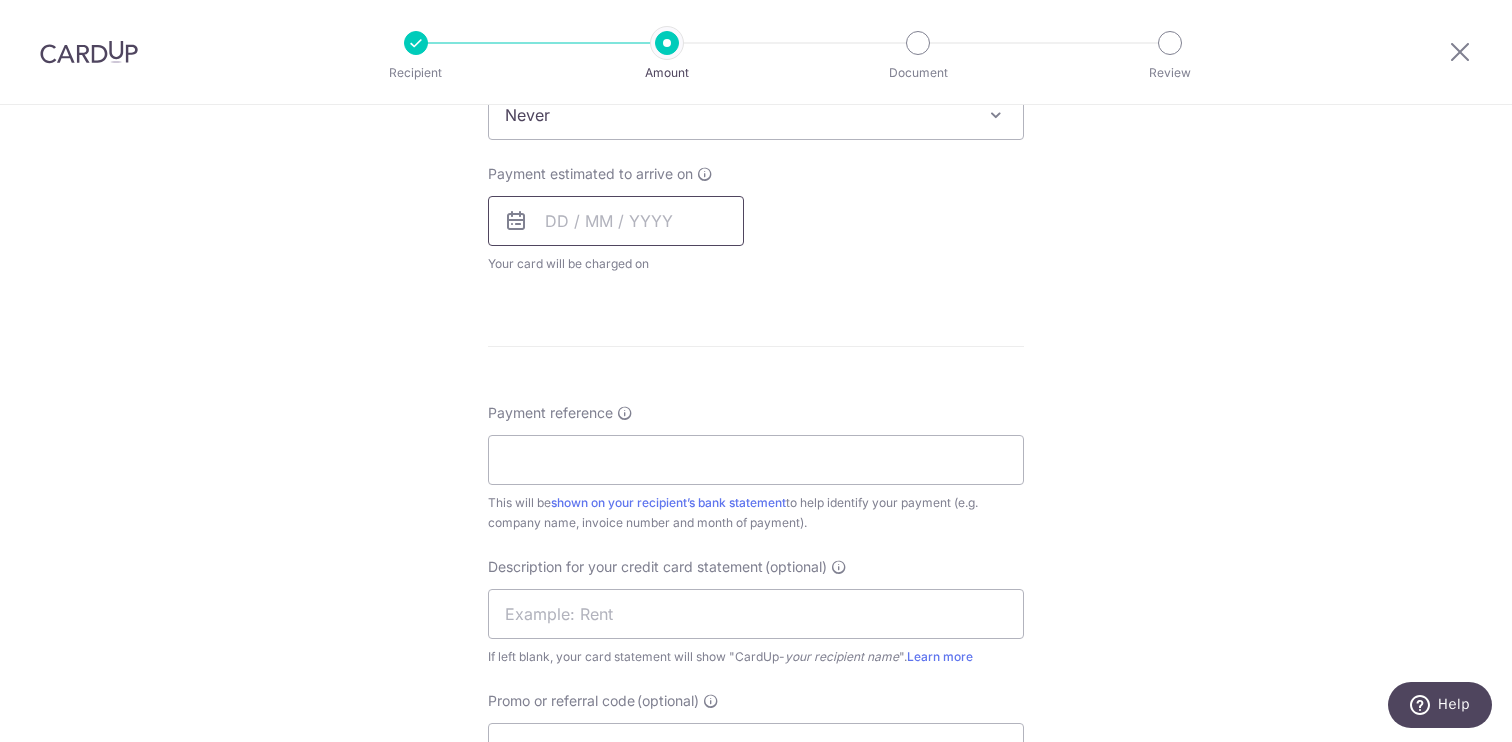 click at bounding box center (616, 221) 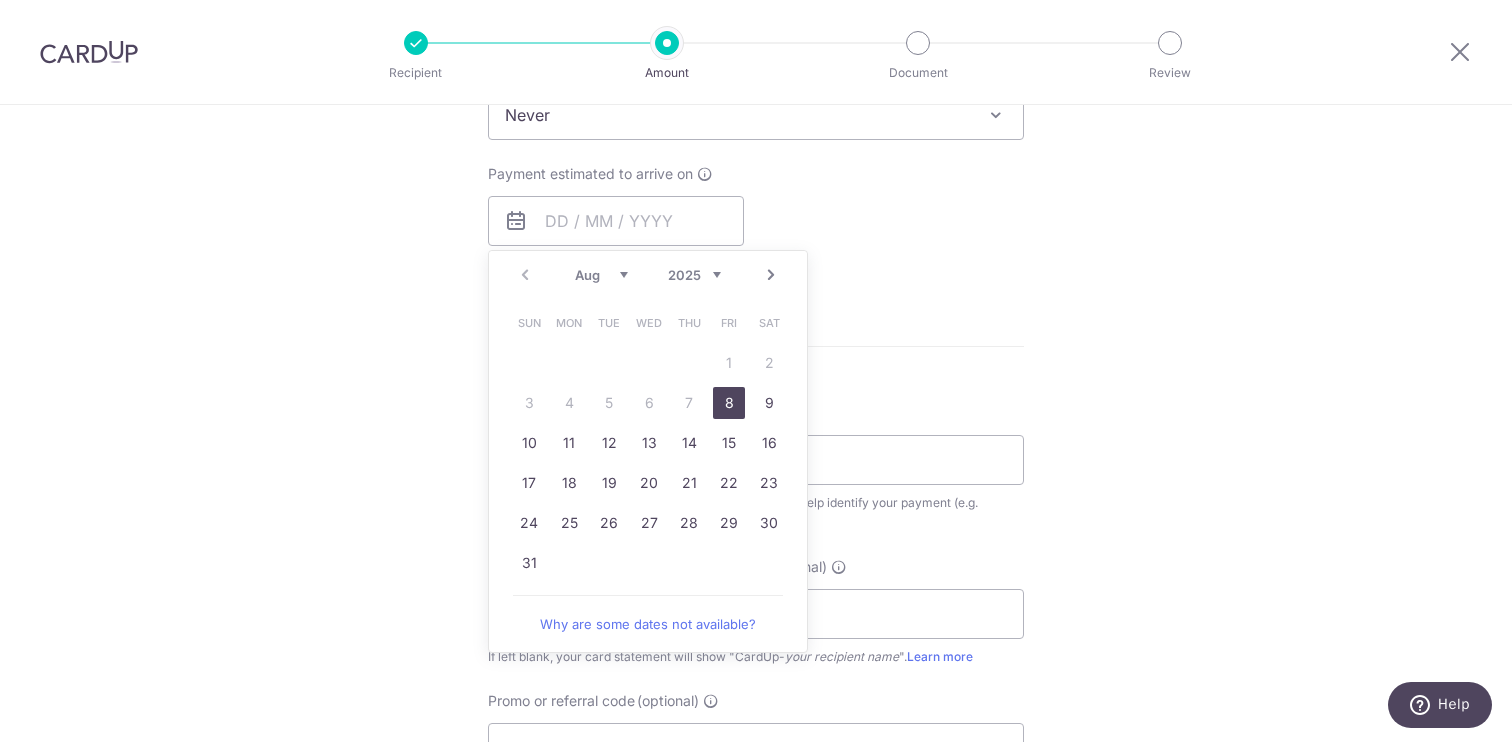 click on "8" at bounding box center [729, 403] 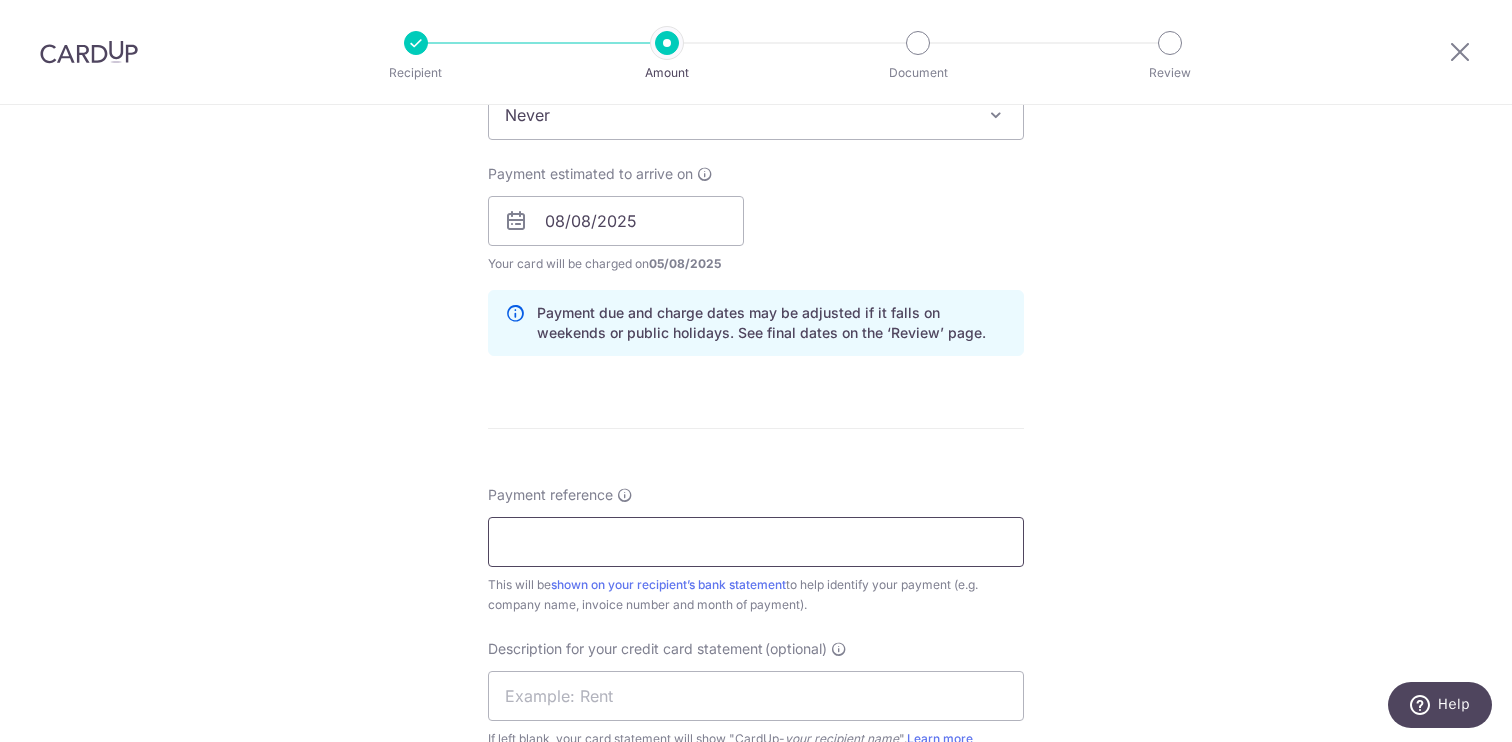 click on "Payment reference" at bounding box center [756, 542] 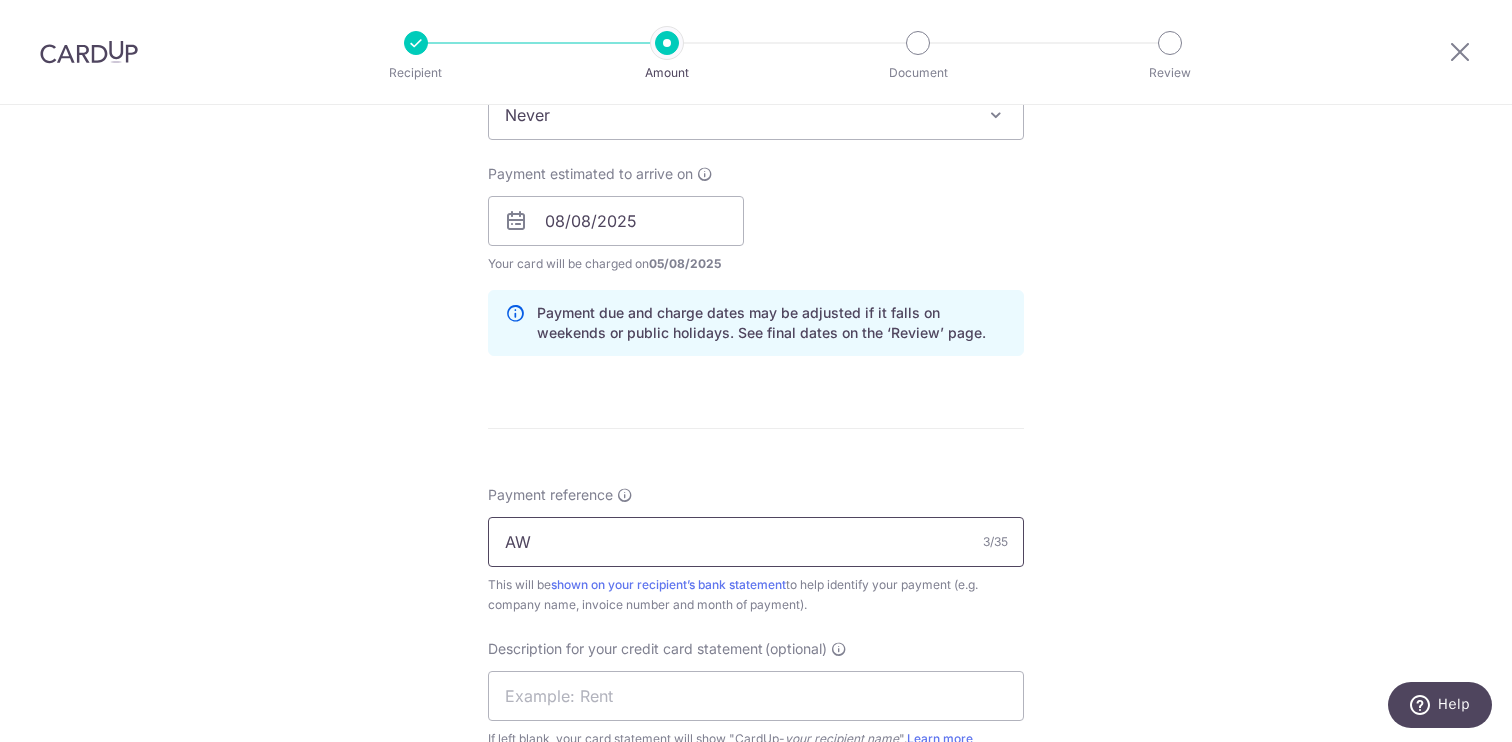type on "A" 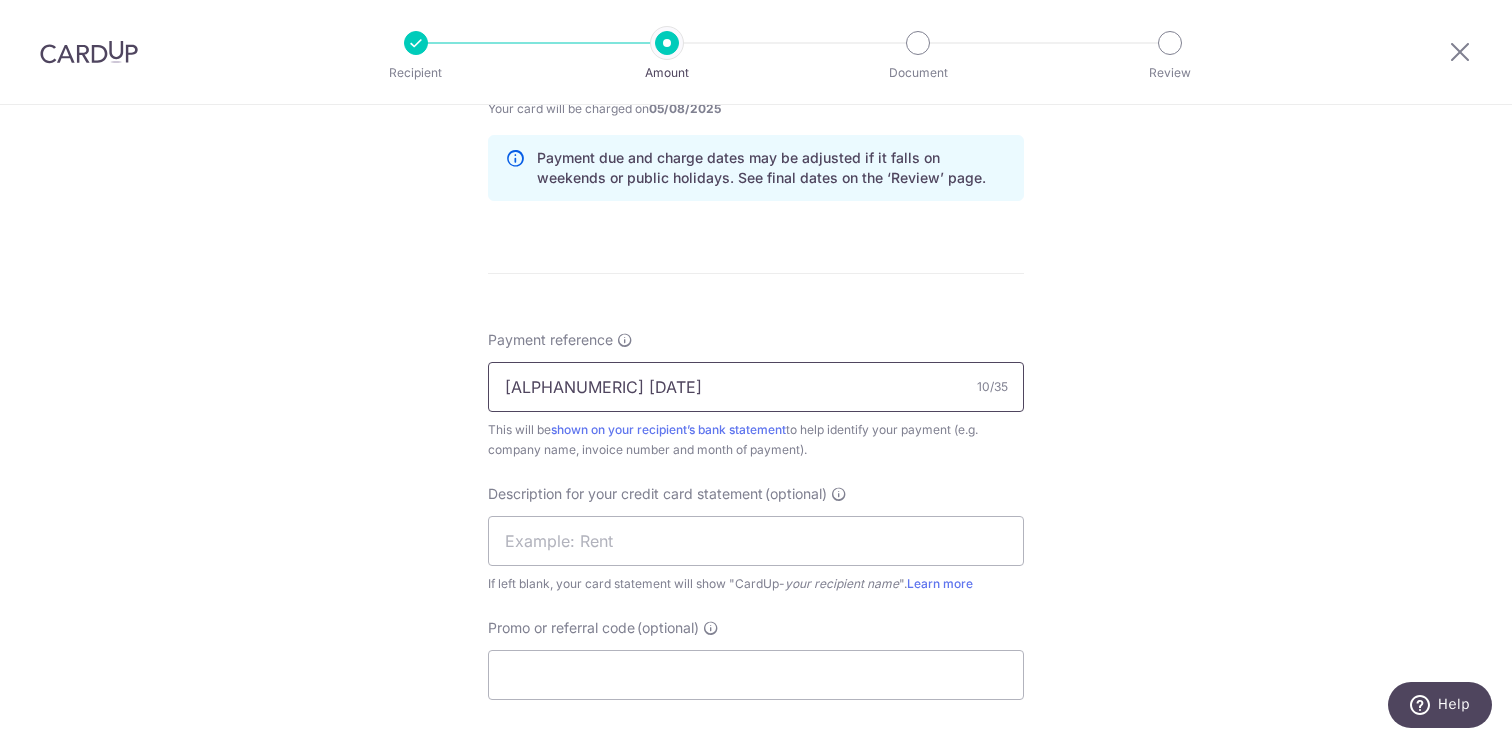 scroll, scrollTop: 1051, scrollLeft: 0, axis: vertical 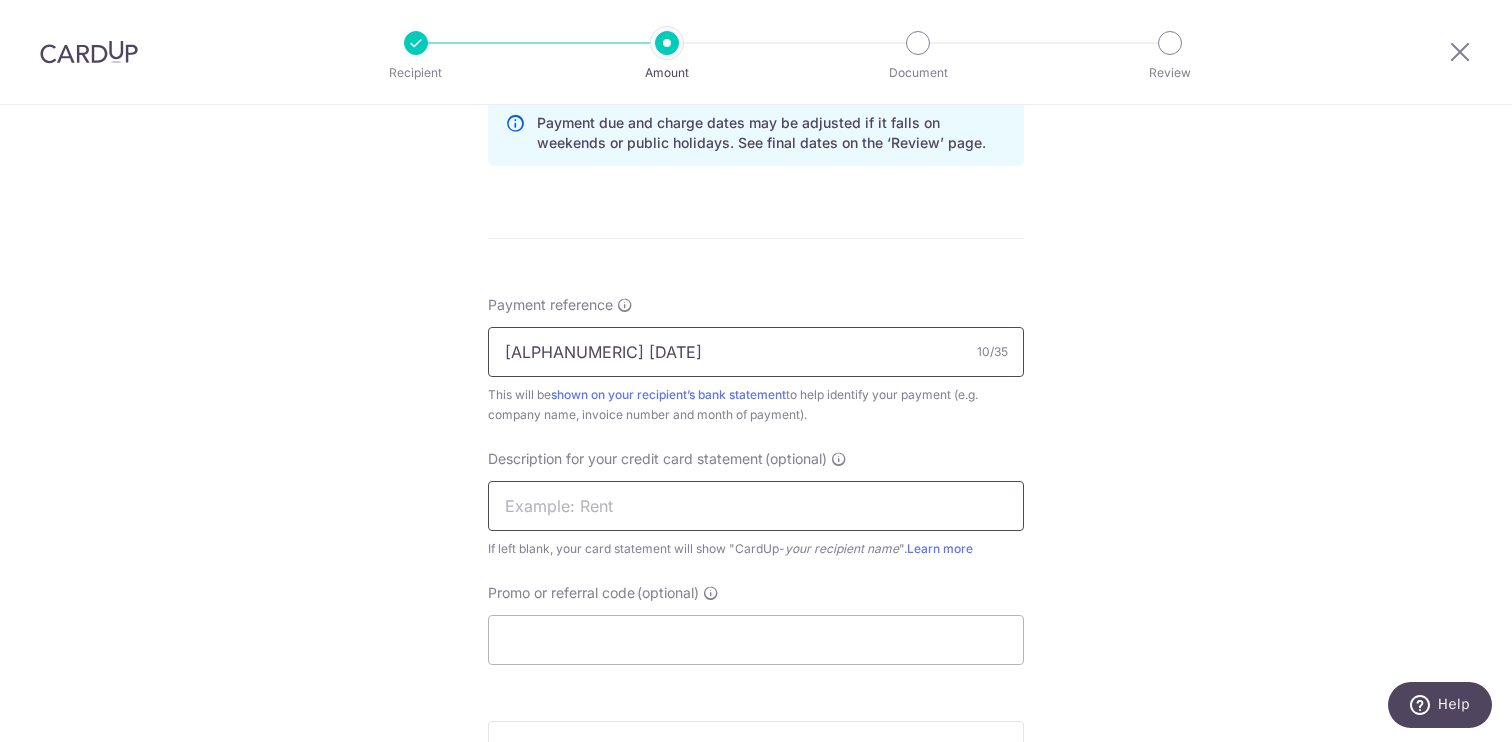 type on "FYN JUL 25" 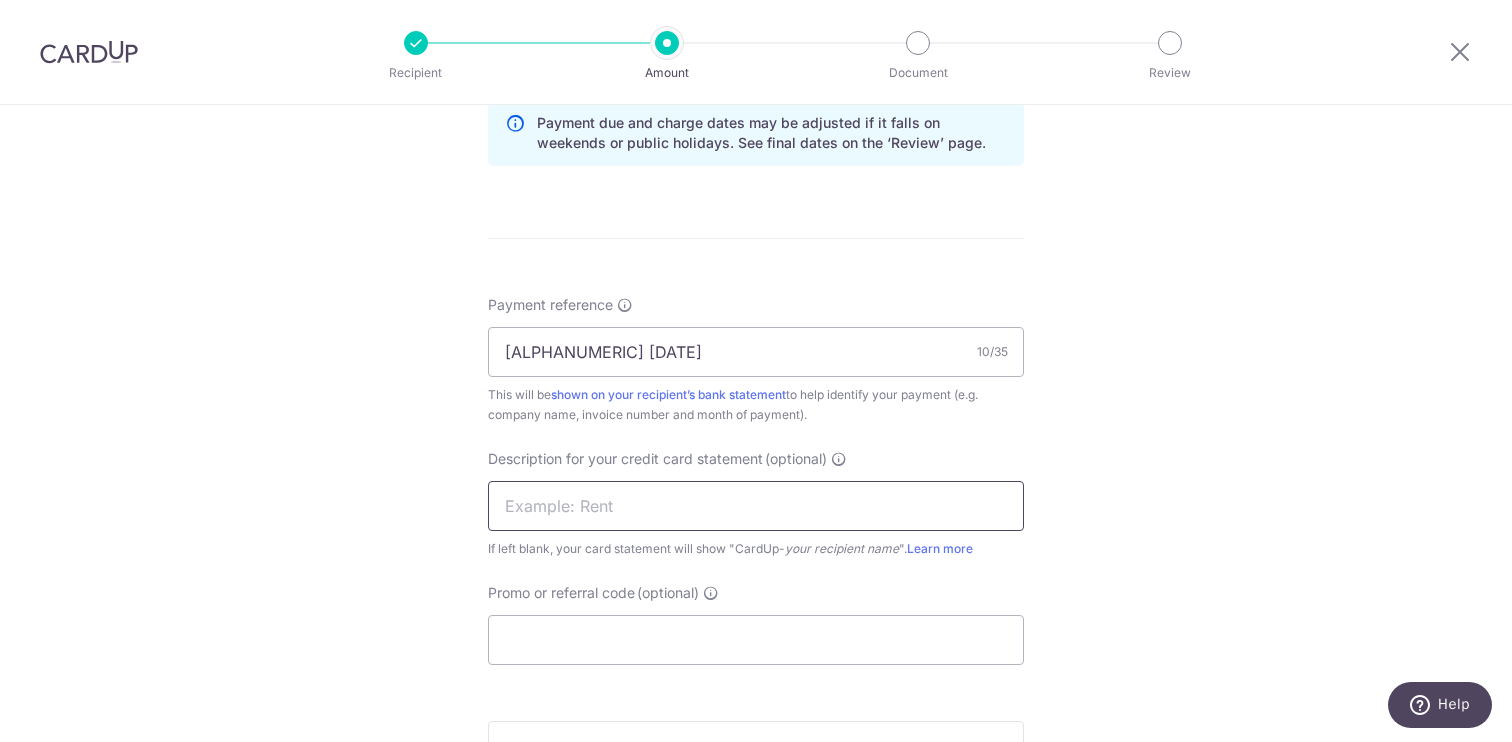 click at bounding box center [756, 506] 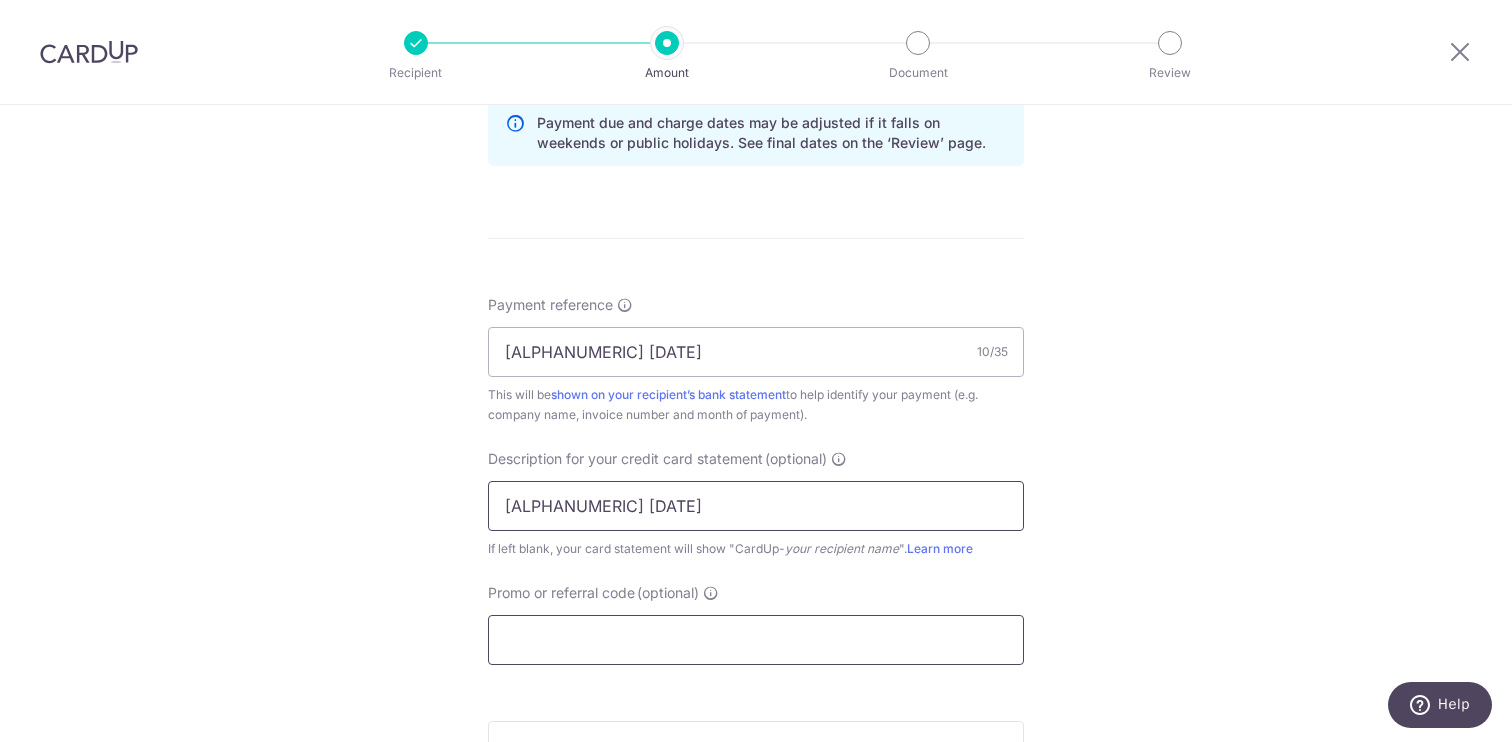 type on "FYN JUL 25" 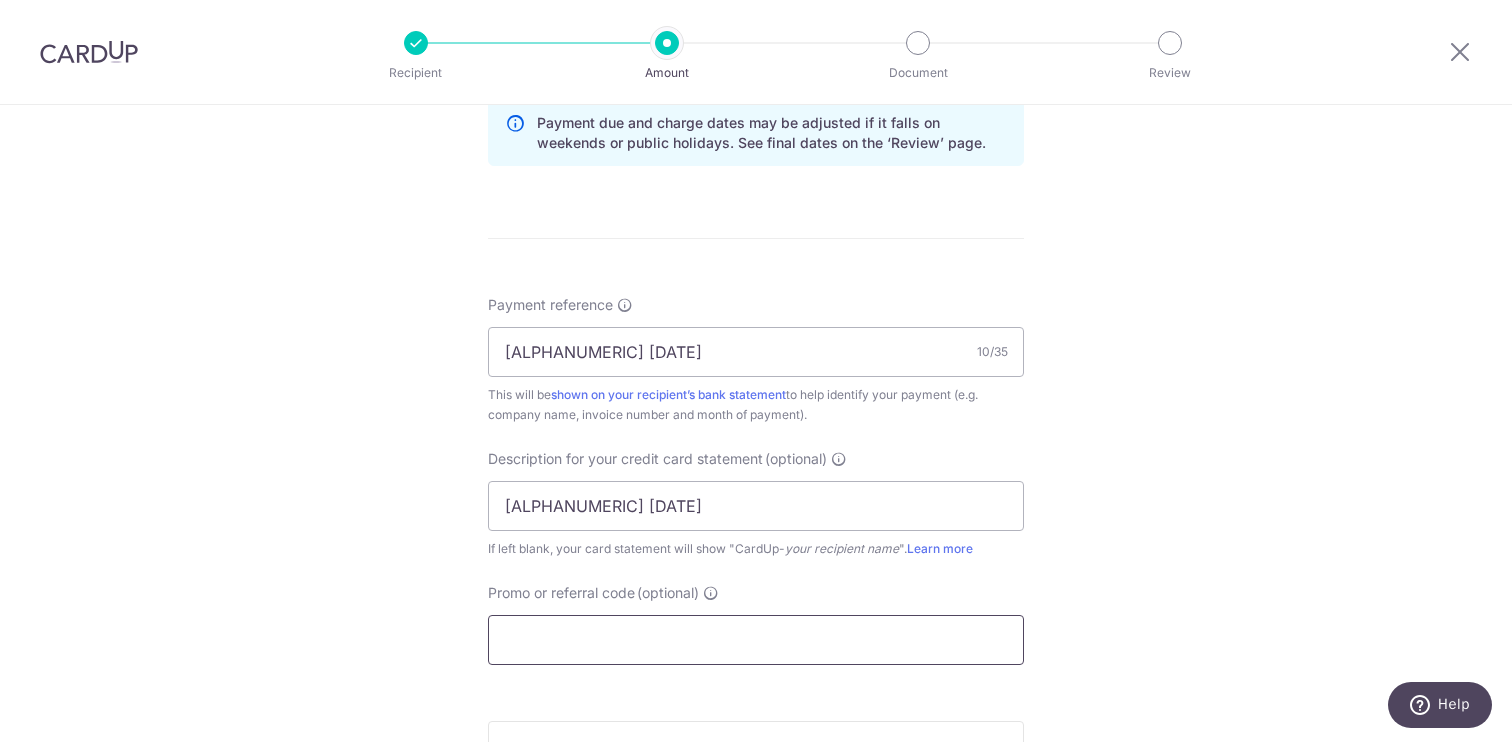 click on "Promo or referral code
(optional)" at bounding box center [756, 640] 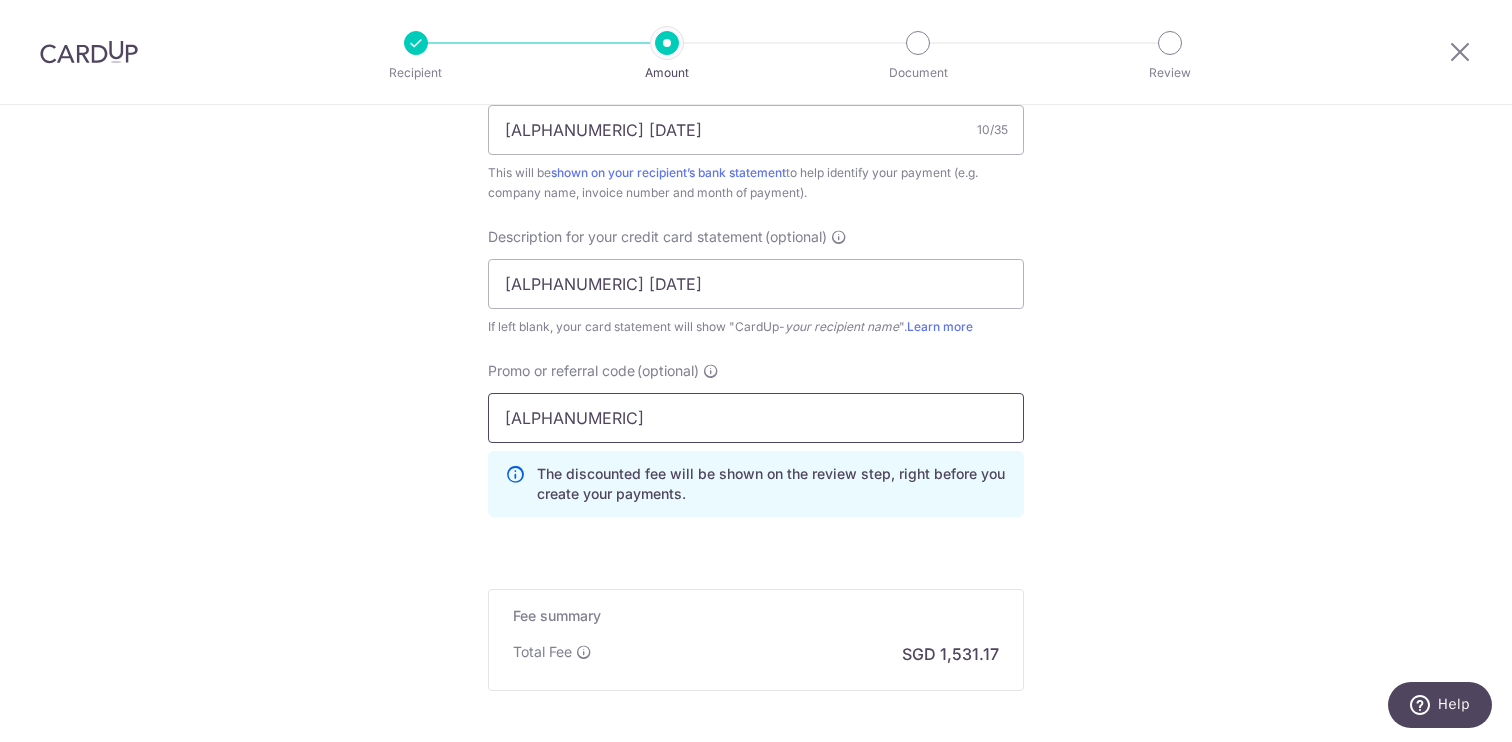 scroll, scrollTop: 1478, scrollLeft: 0, axis: vertical 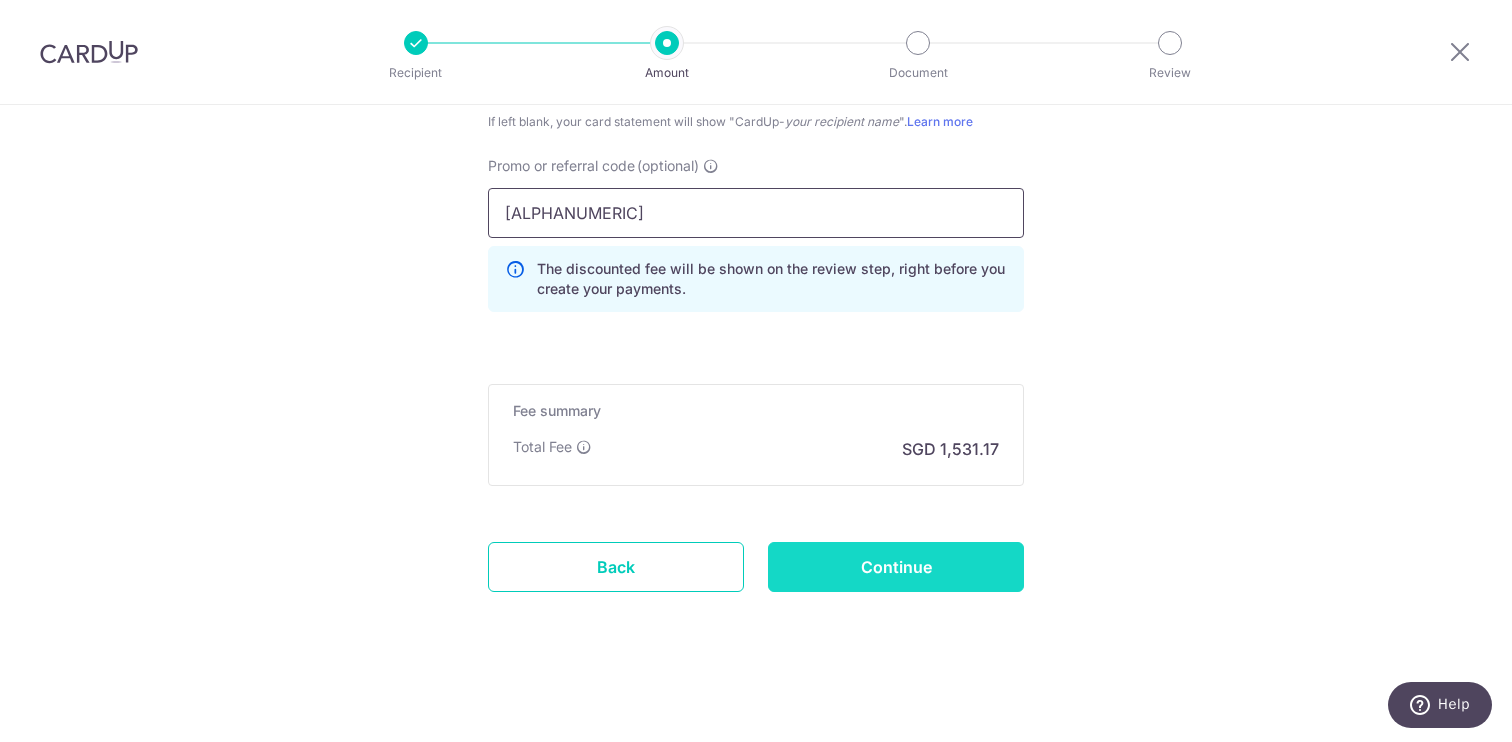 type on "AWE17" 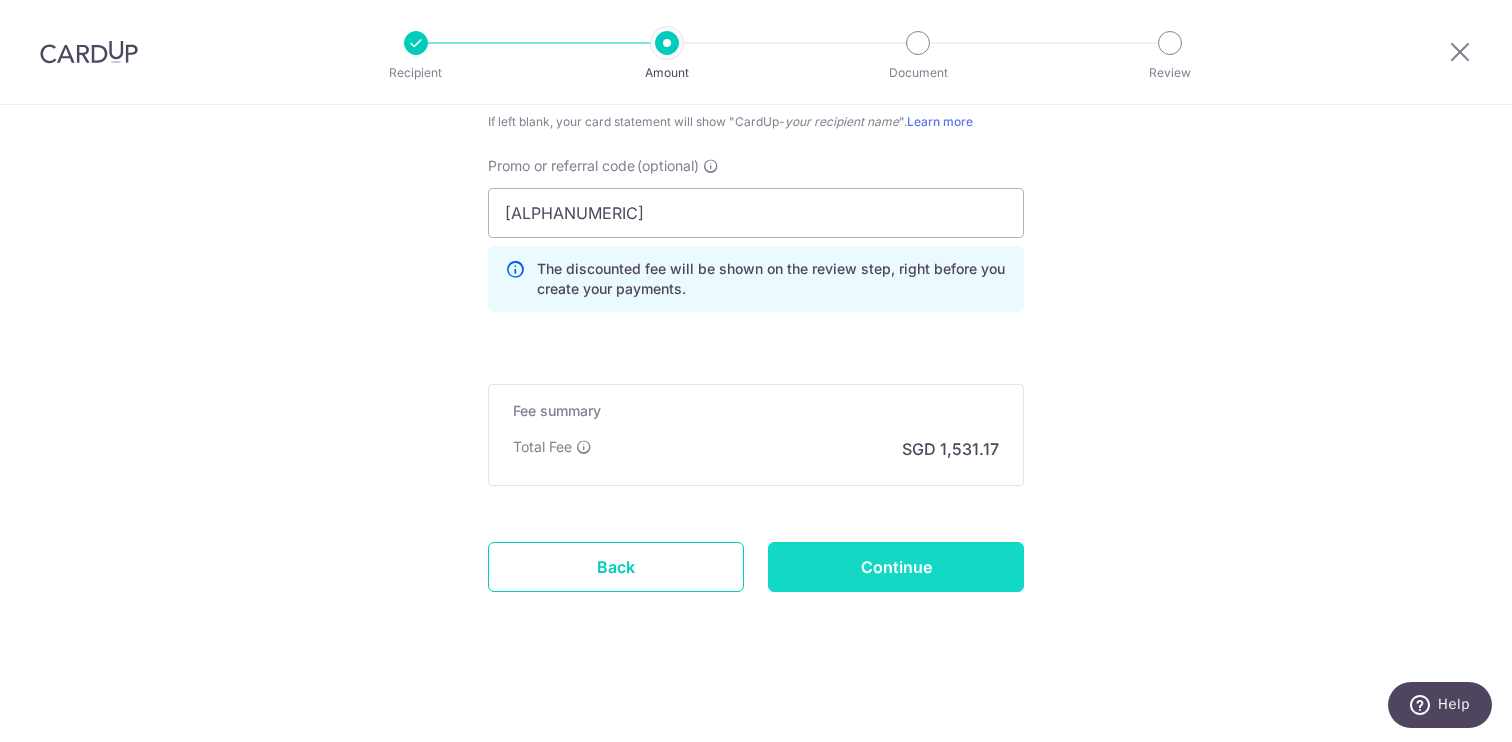 click on "Continue" at bounding box center [896, 567] 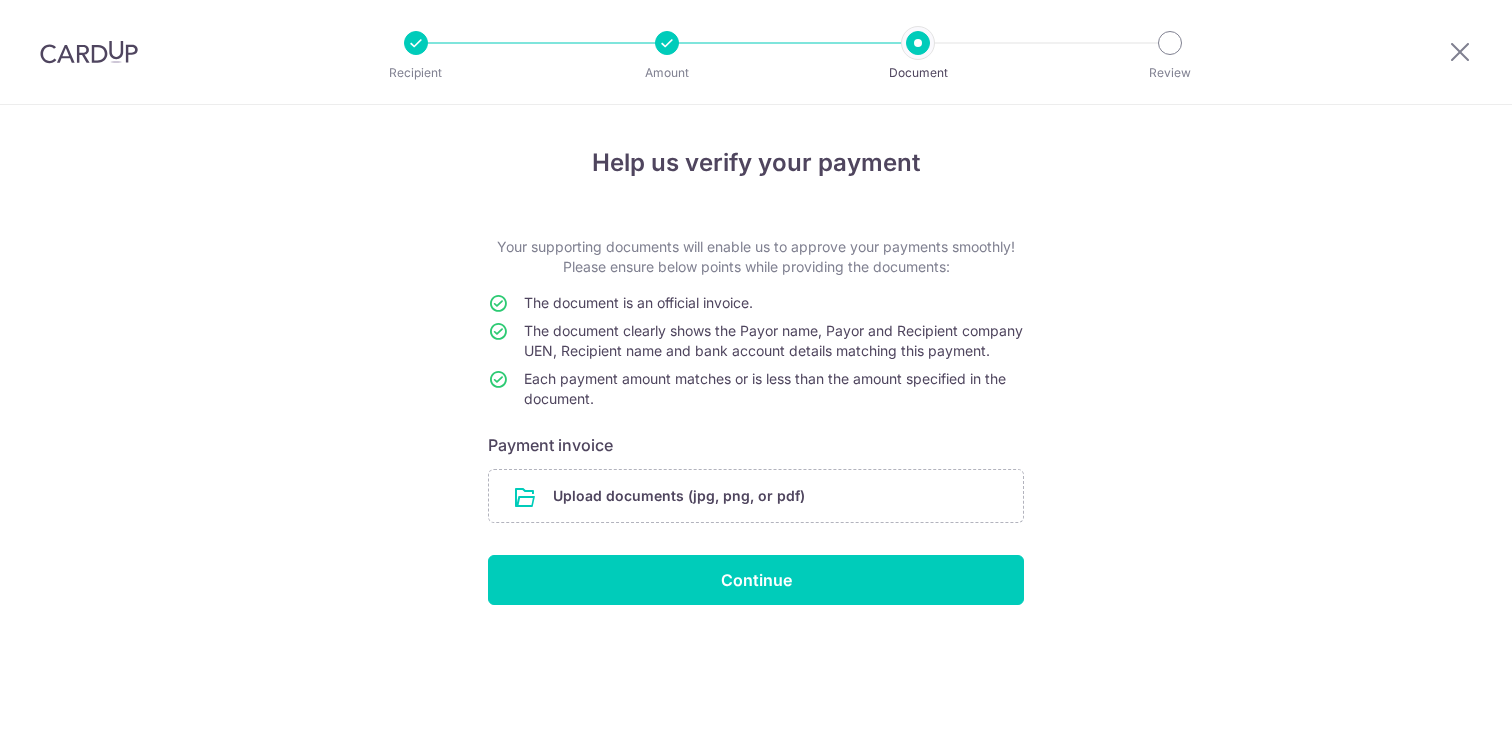 scroll, scrollTop: 0, scrollLeft: 0, axis: both 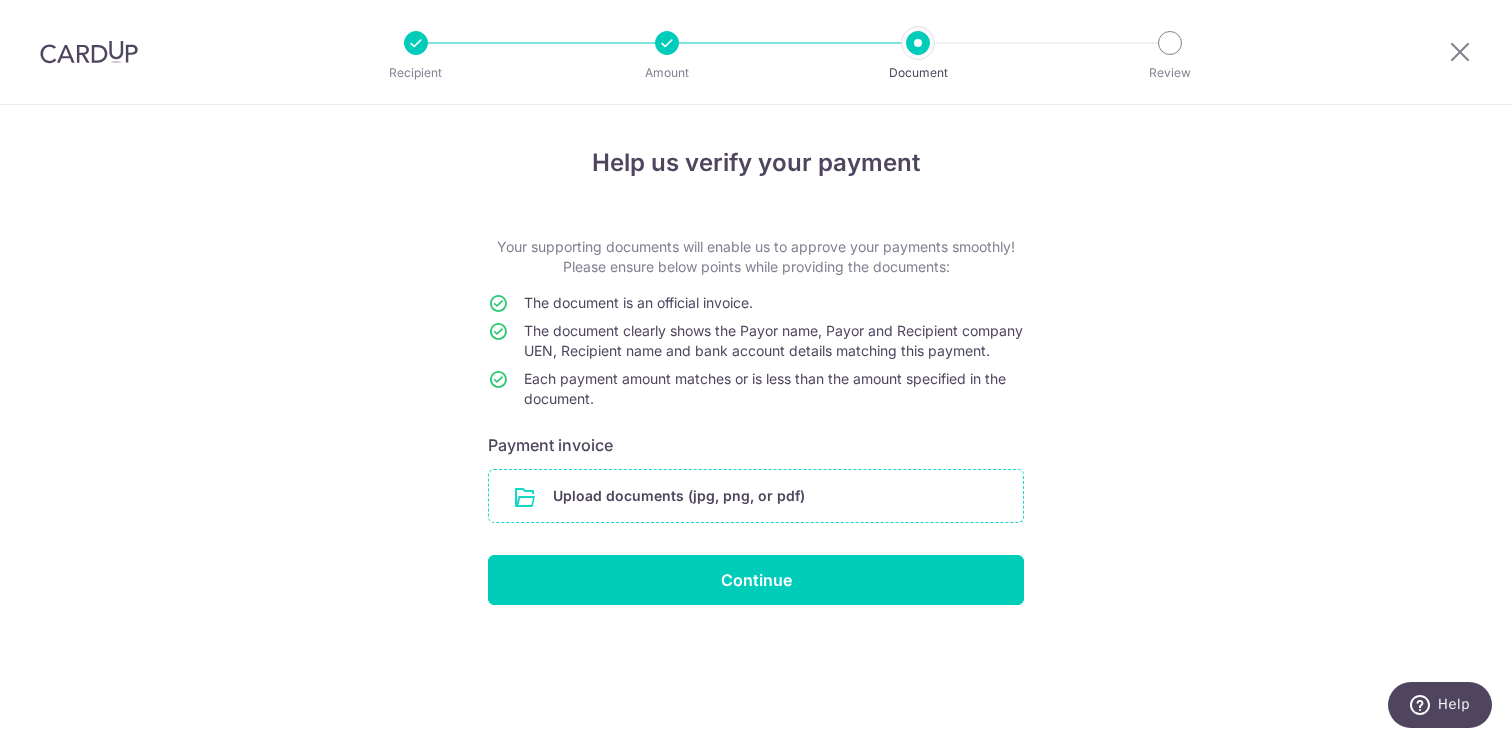 click at bounding box center [756, 496] 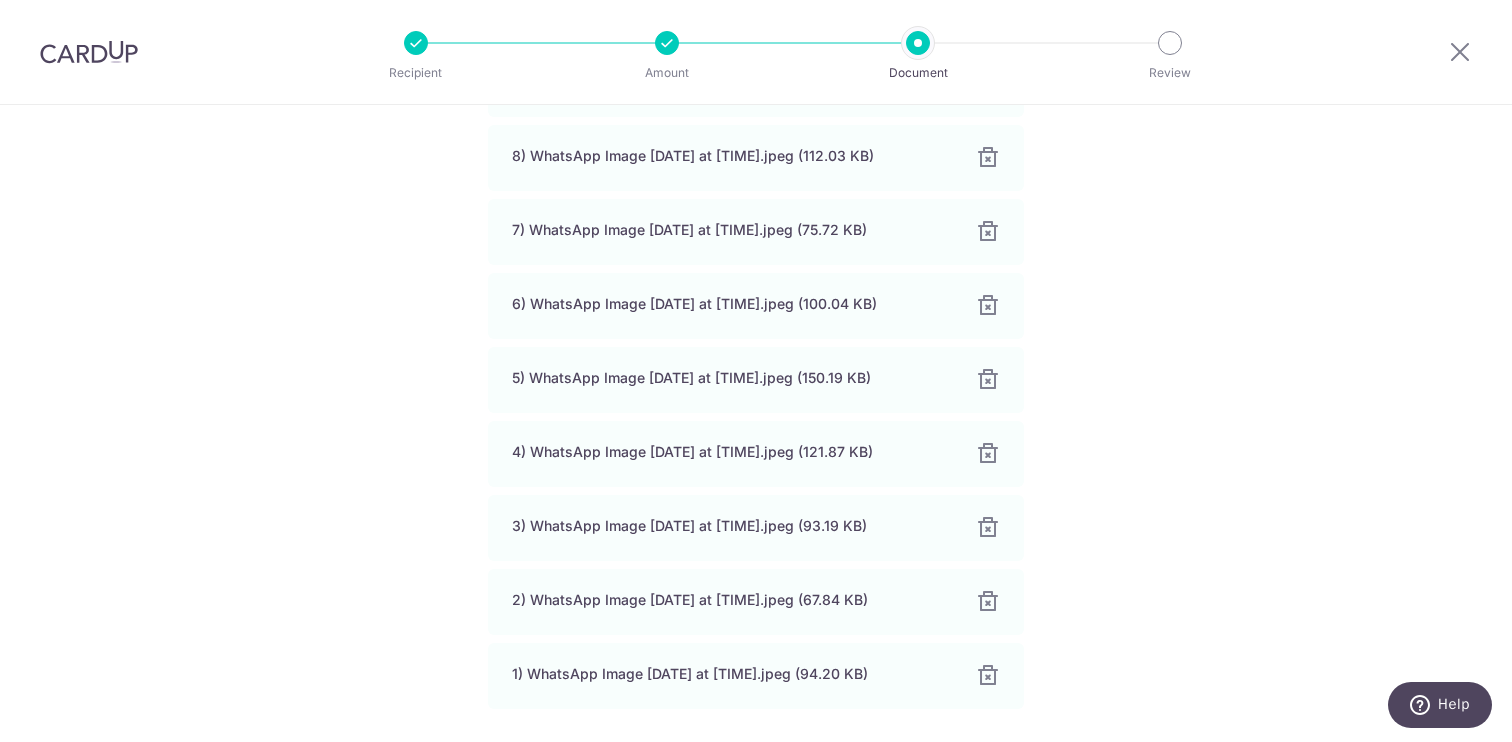 scroll, scrollTop: 651, scrollLeft: 0, axis: vertical 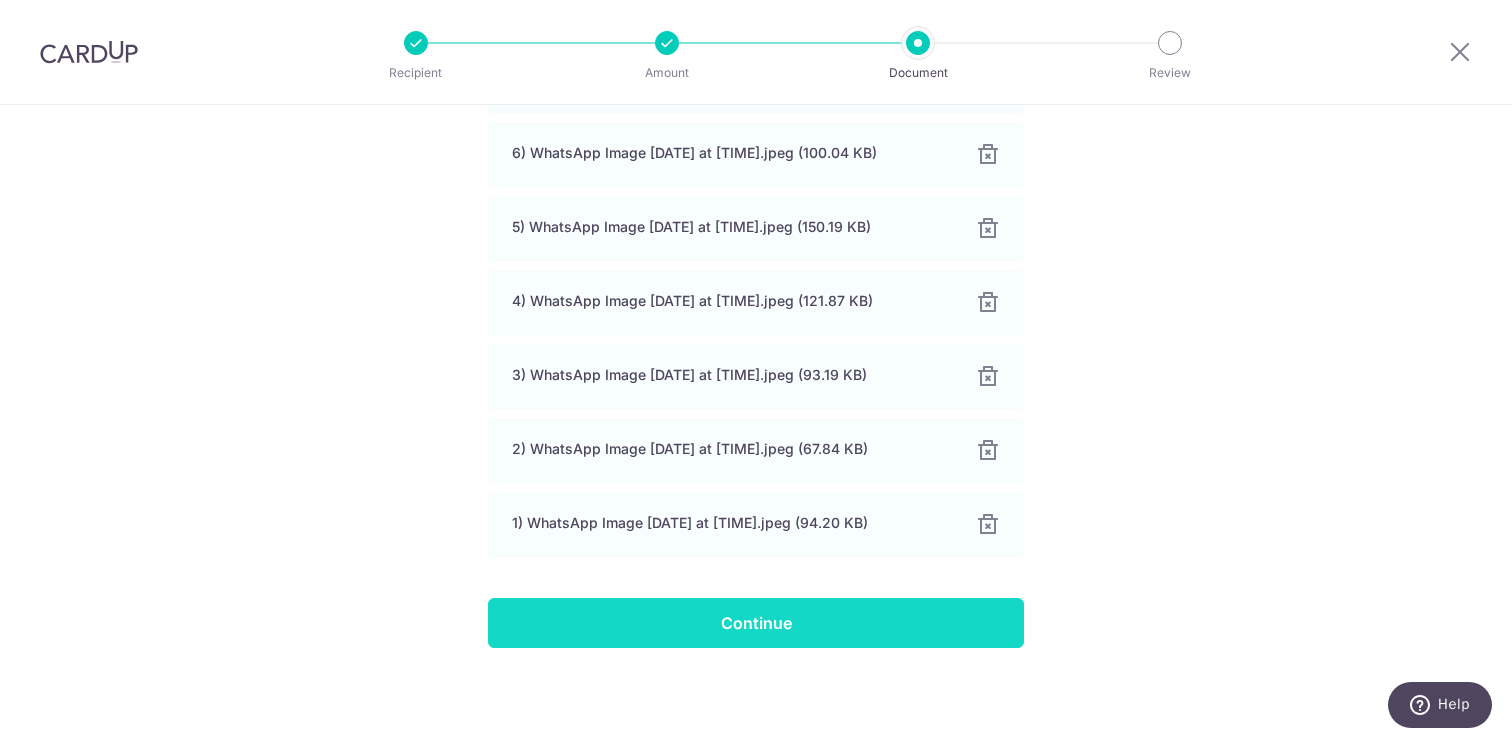 click on "Continue" at bounding box center [756, 623] 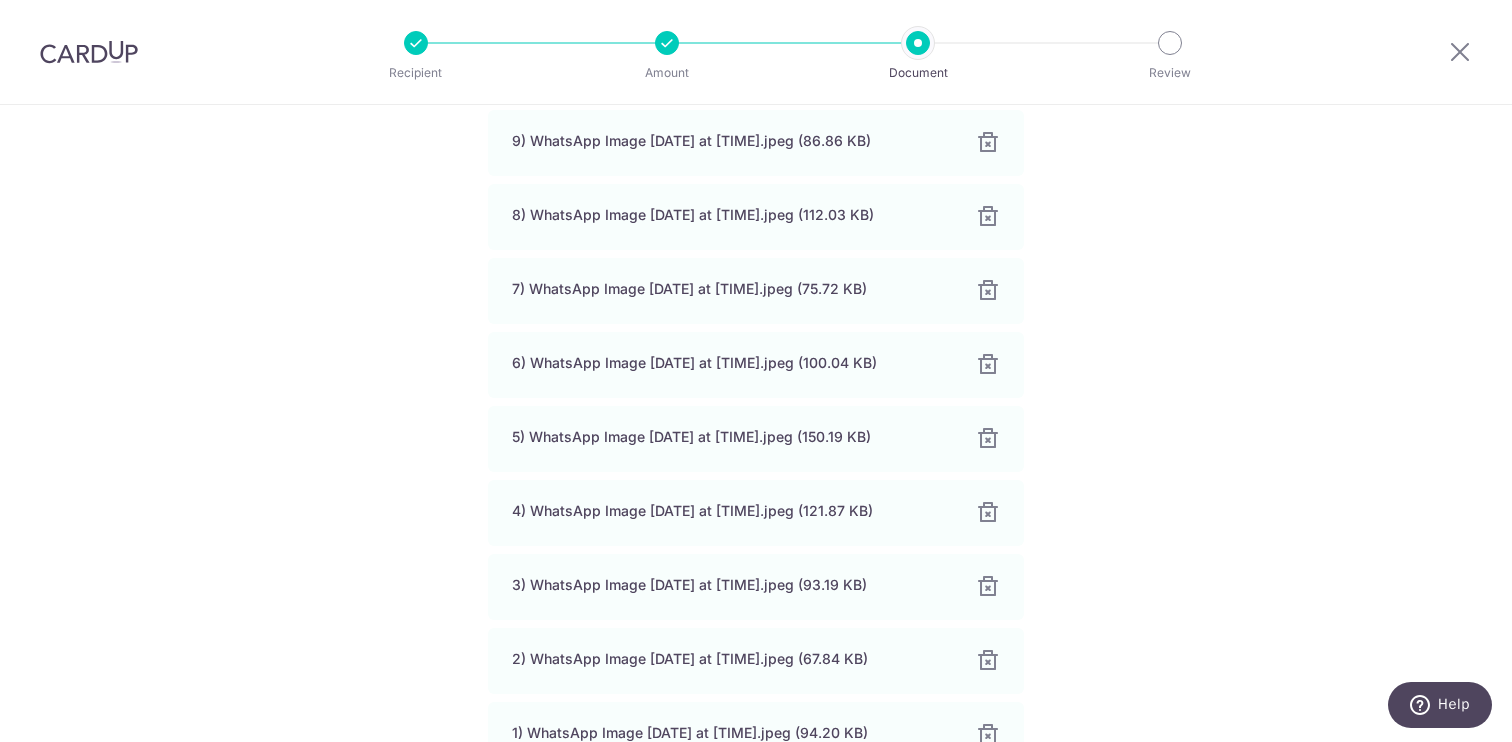 scroll, scrollTop: 651, scrollLeft: 0, axis: vertical 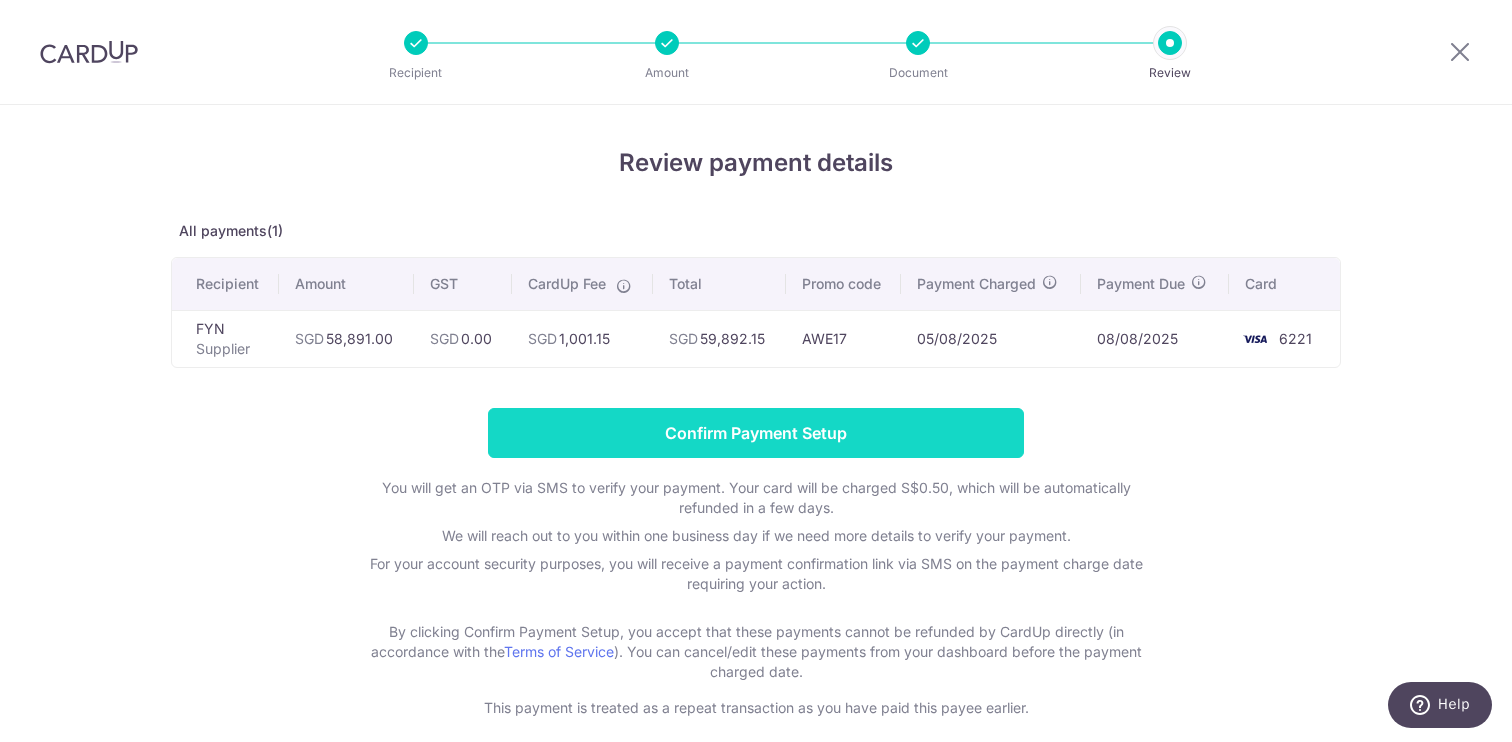 click on "Confirm Payment Setup" at bounding box center (756, 433) 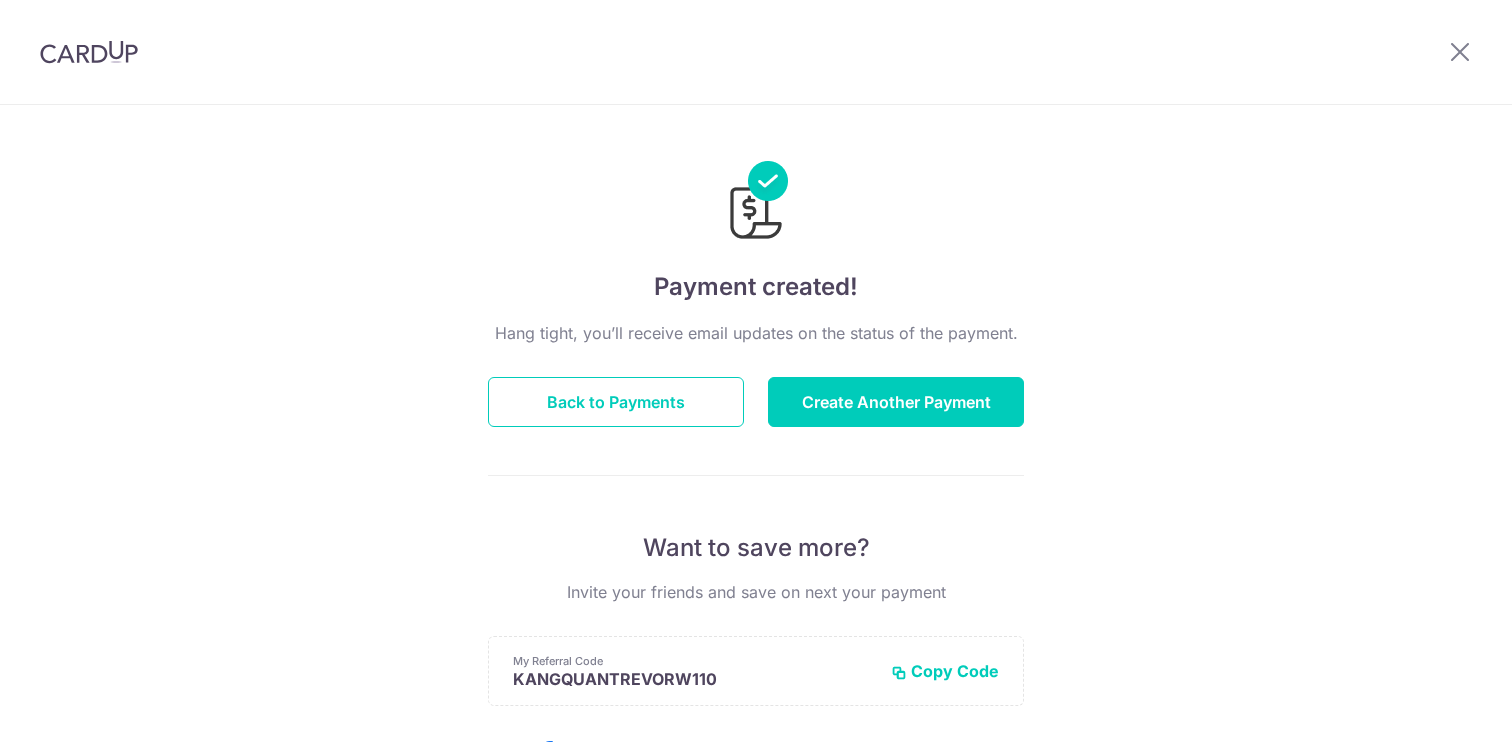 scroll, scrollTop: 0, scrollLeft: 0, axis: both 